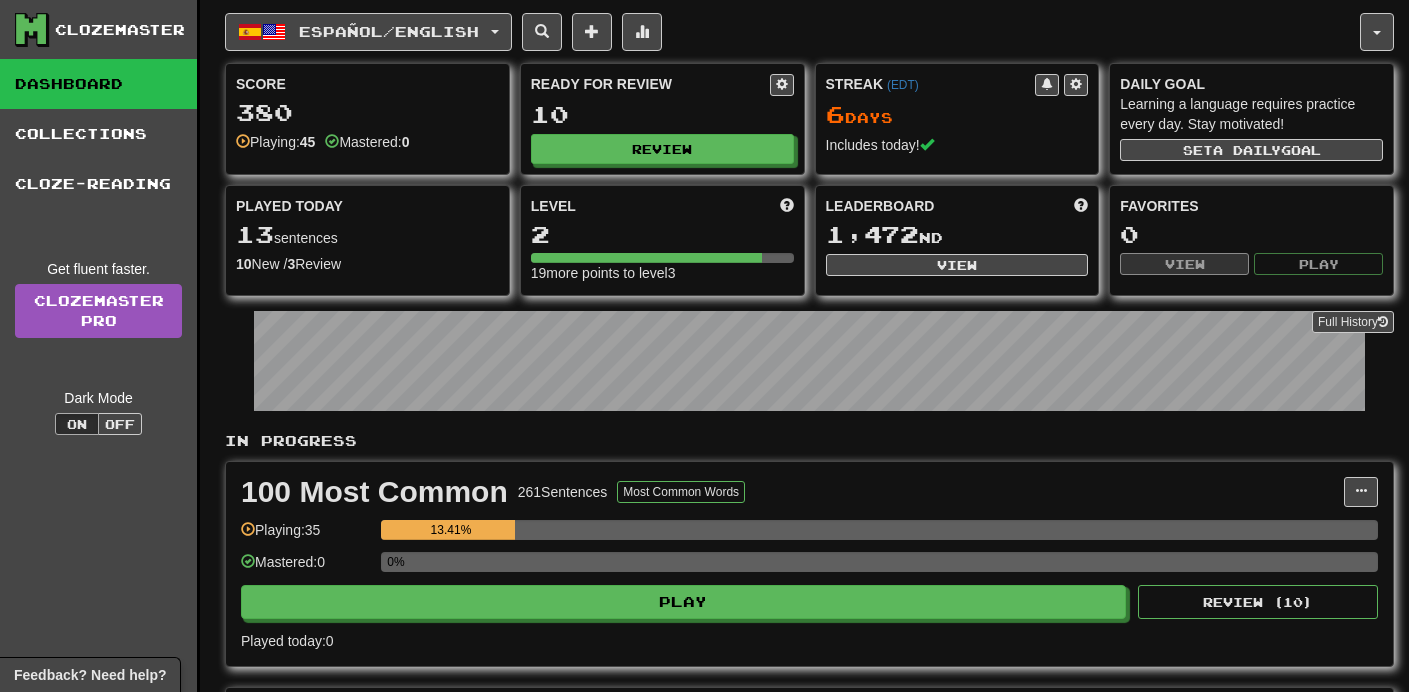 scroll, scrollTop: 0, scrollLeft: 0, axis: both 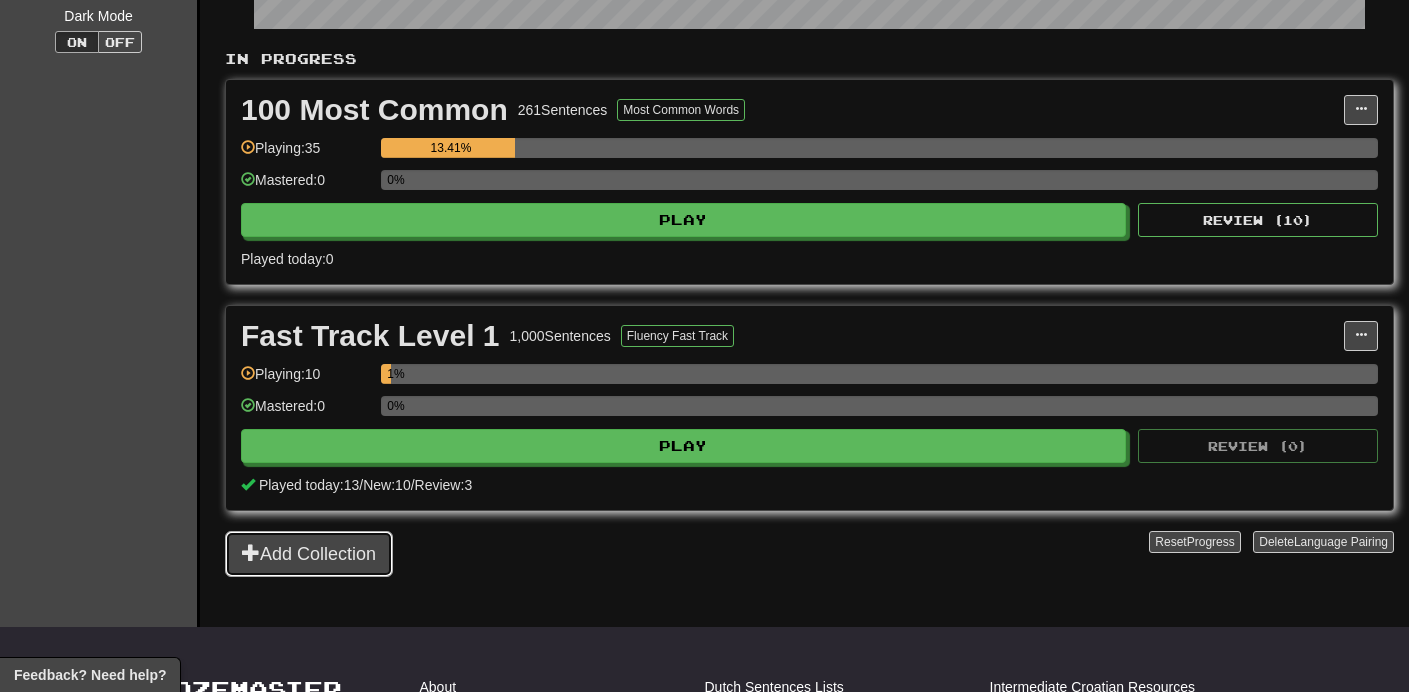 click on "Add Collection" at bounding box center [309, 554] 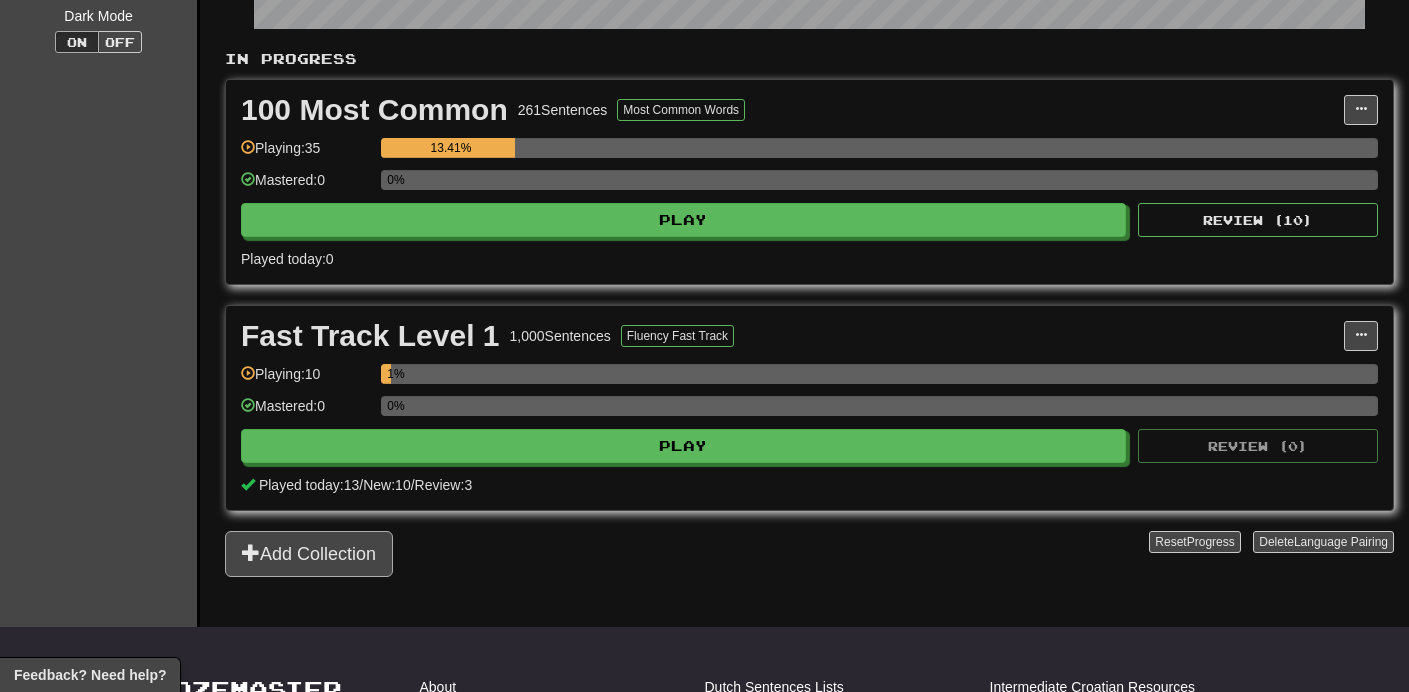 scroll, scrollTop: 0, scrollLeft: 0, axis: both 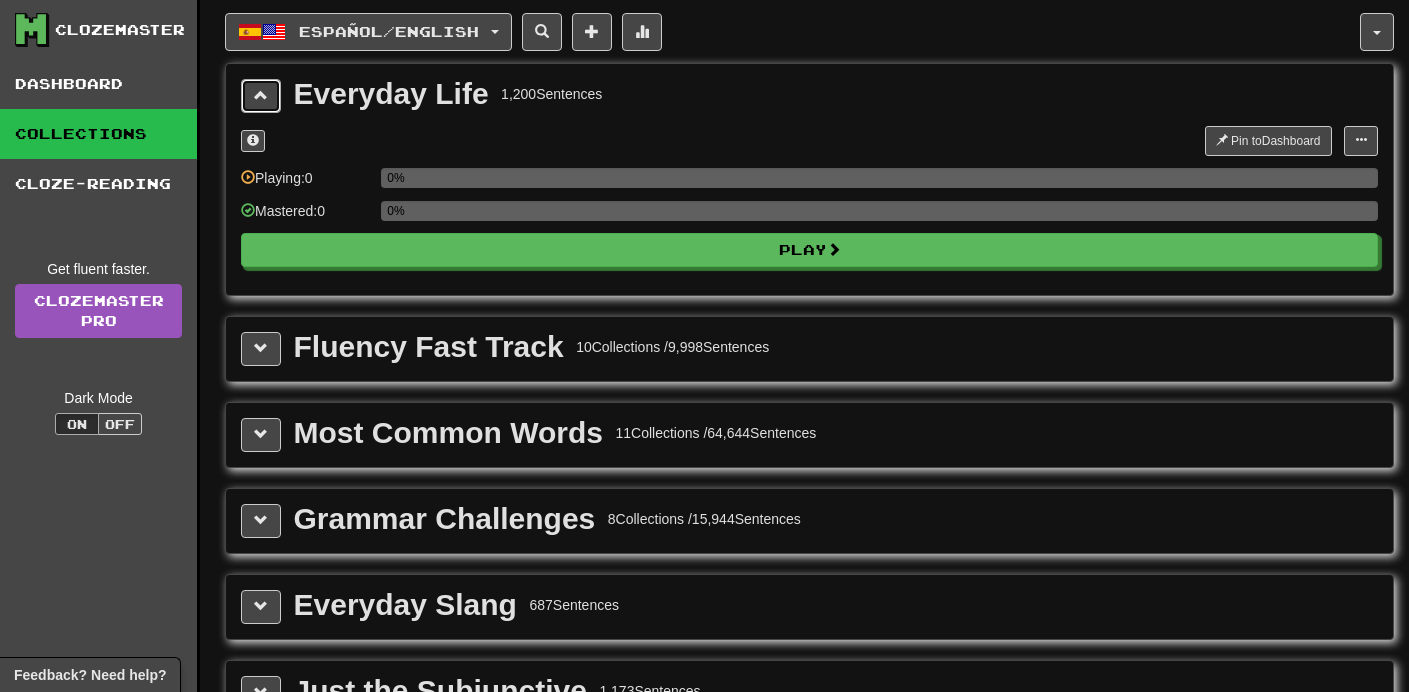 click at bounding box center (261, 95) 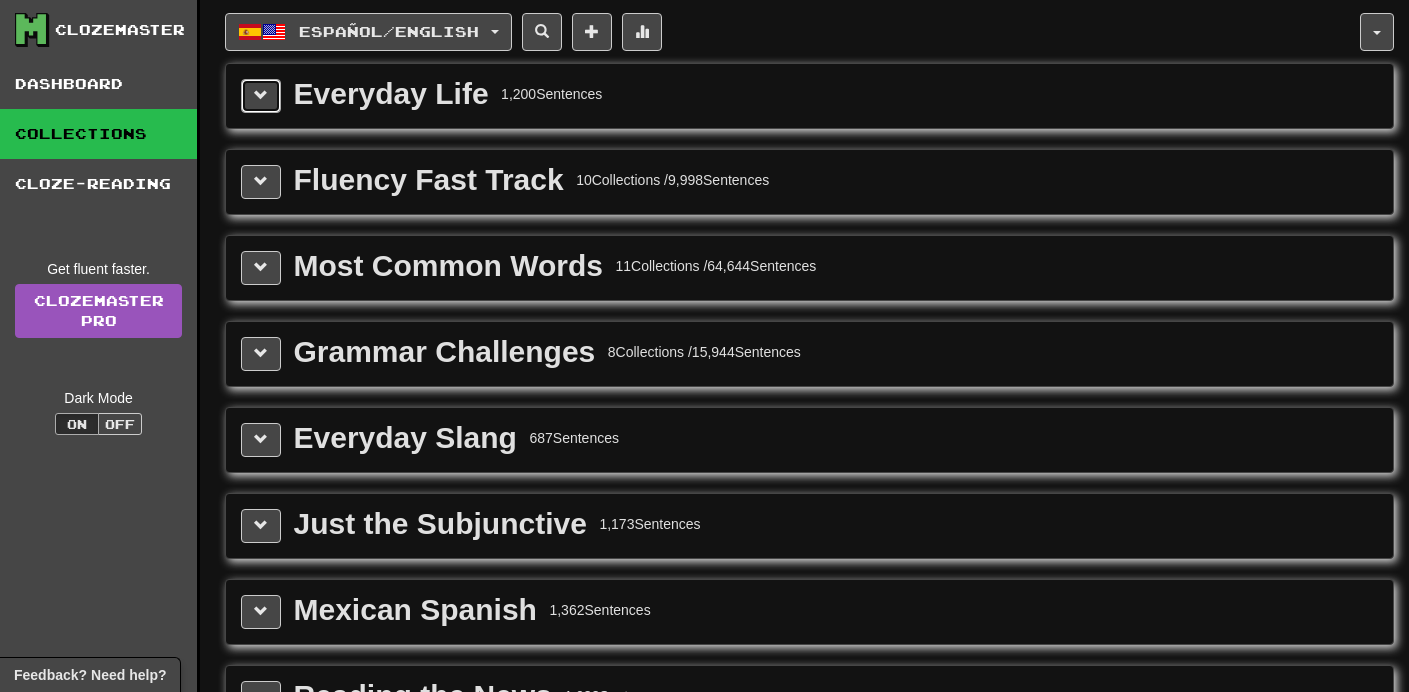 click at bounding box center [261, 95] 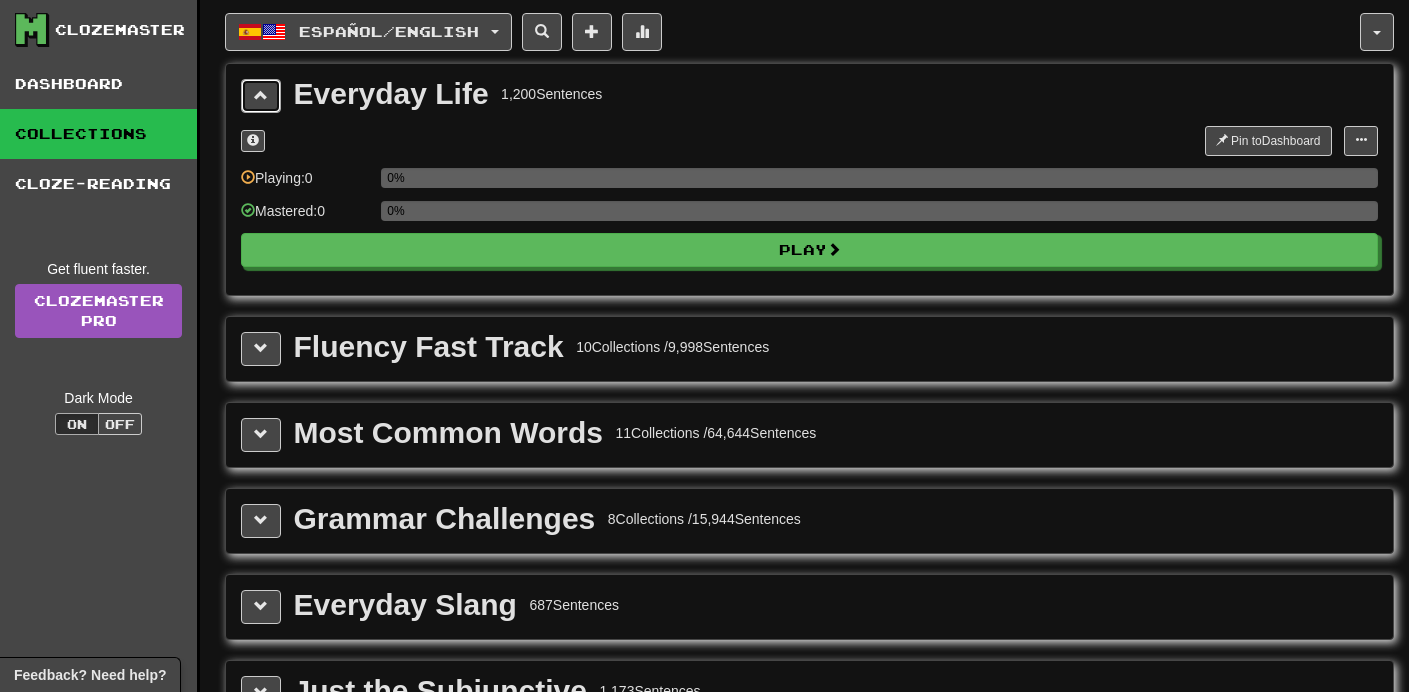 click at bounding box center (261, 96) 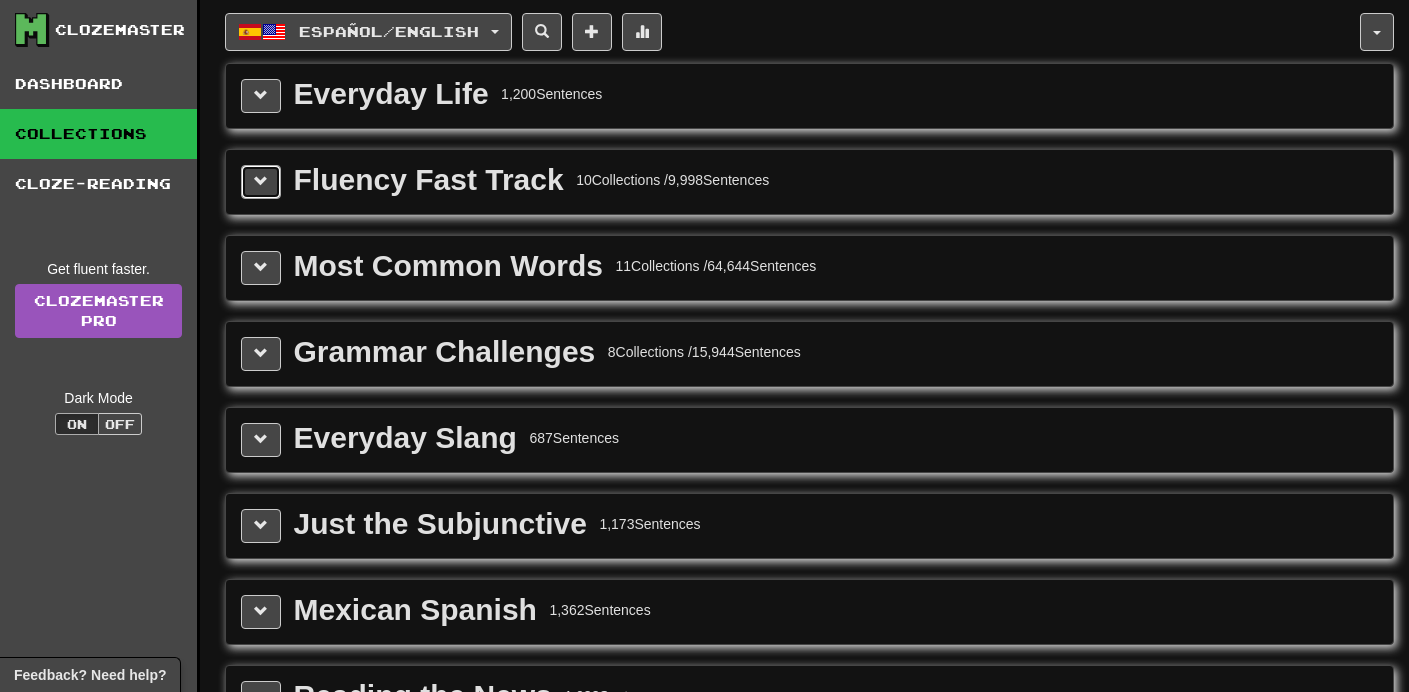 click at bounding box center (261, 181) 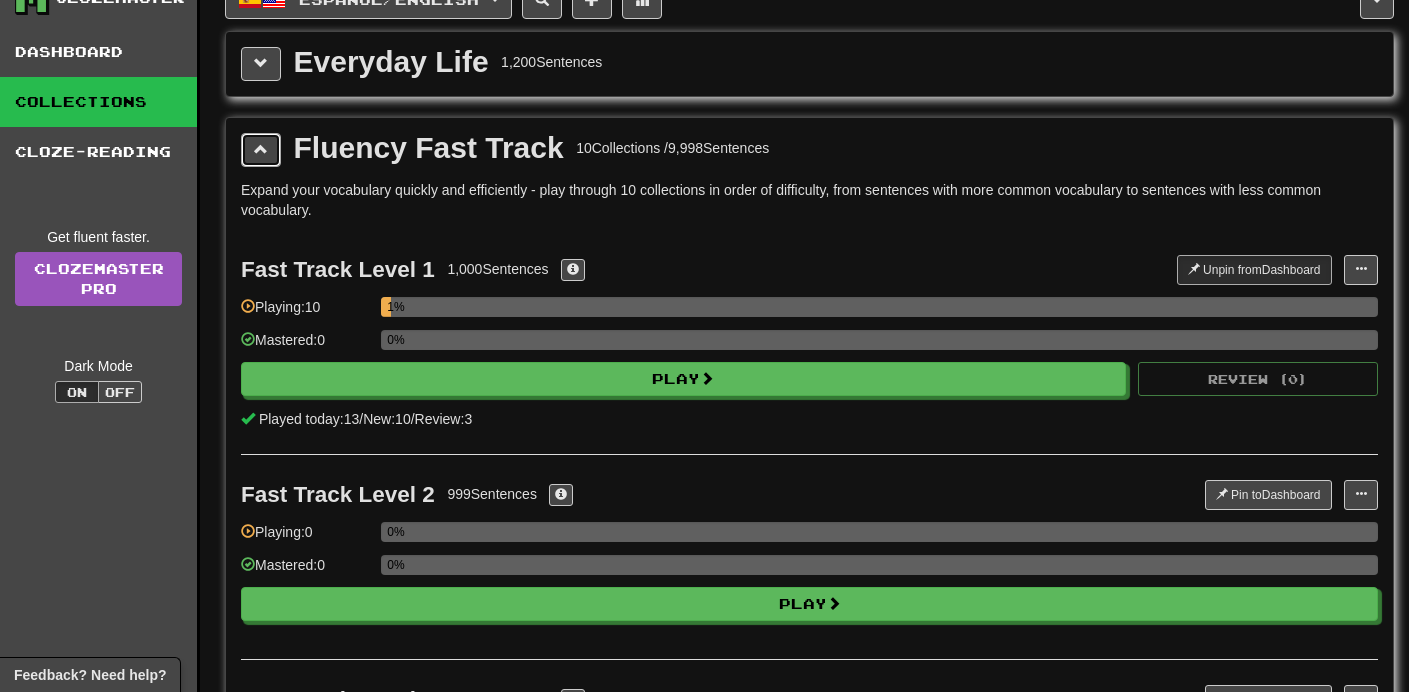 scroll, scrollTop: 33, scrollLeft: 0, axis: vertical 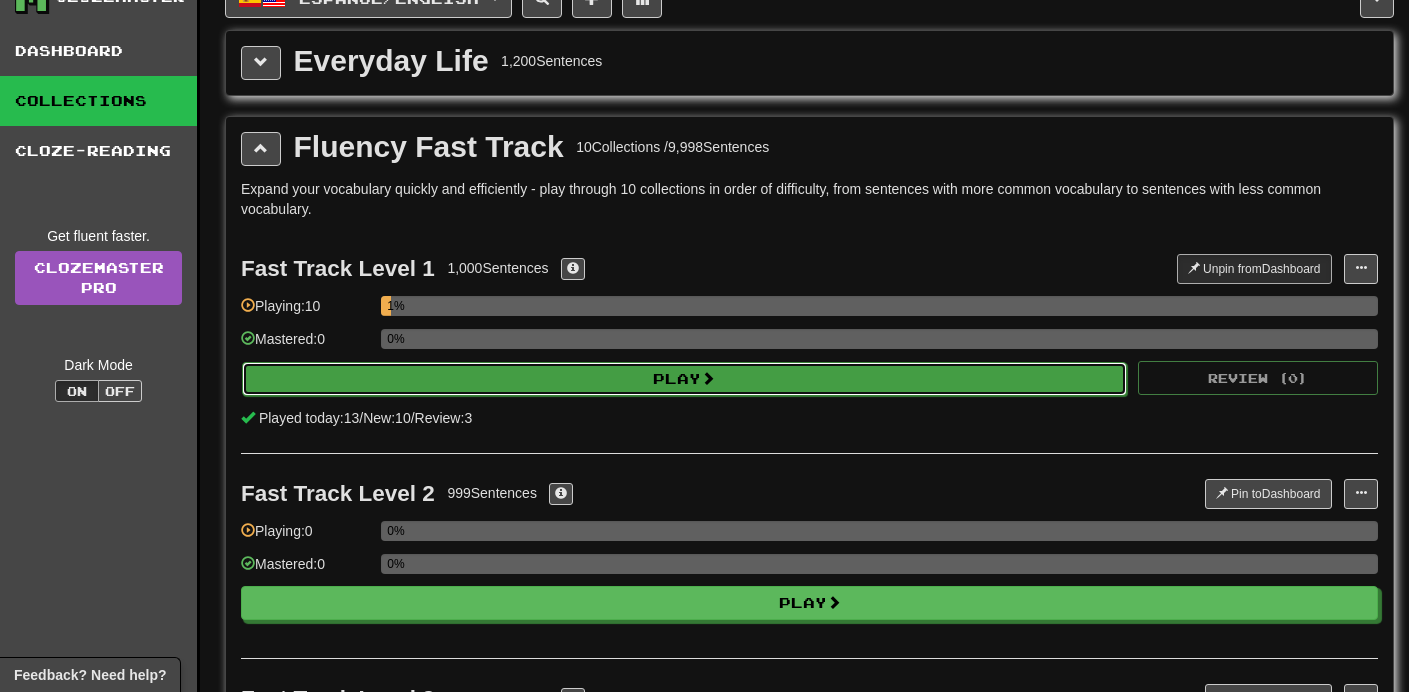 click on "Play" at bounding box center (684, 379) 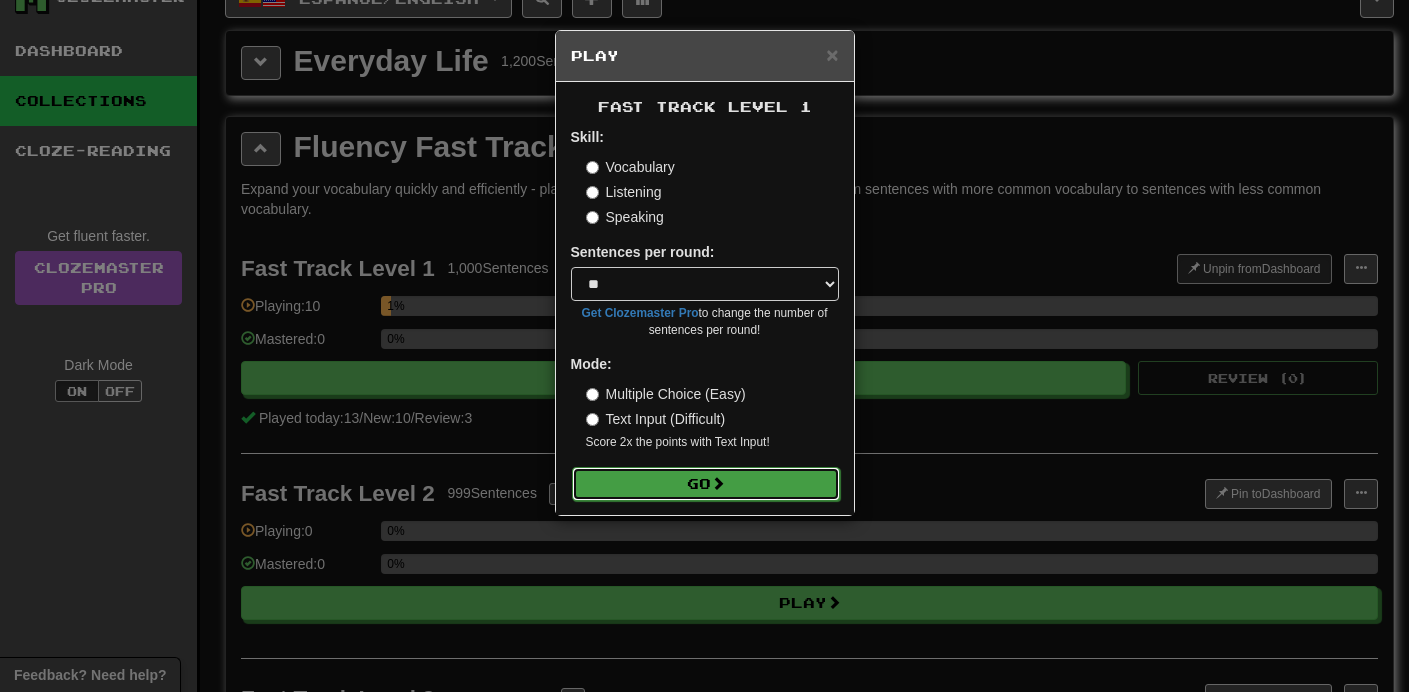 click on "Go" at bounding box center [706, 484] 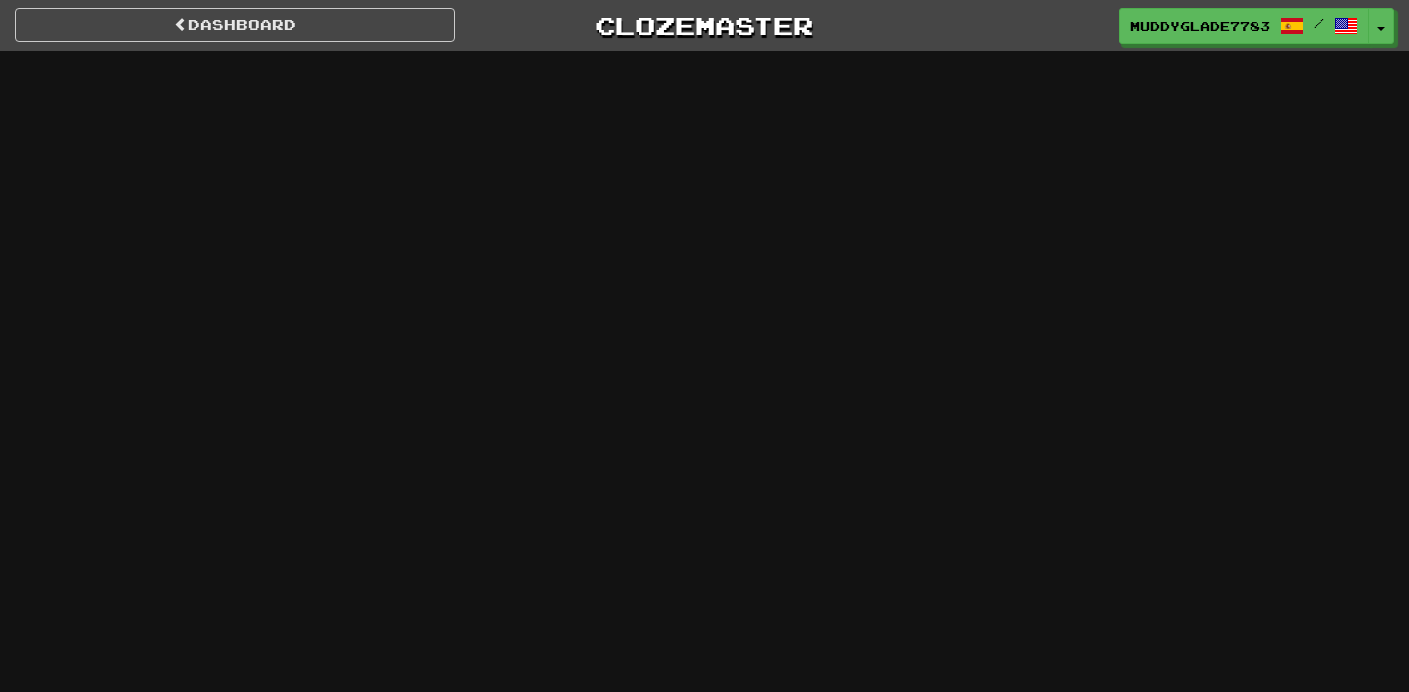scroll, scrollTop: 0, scrollLeft: 0, axis: both 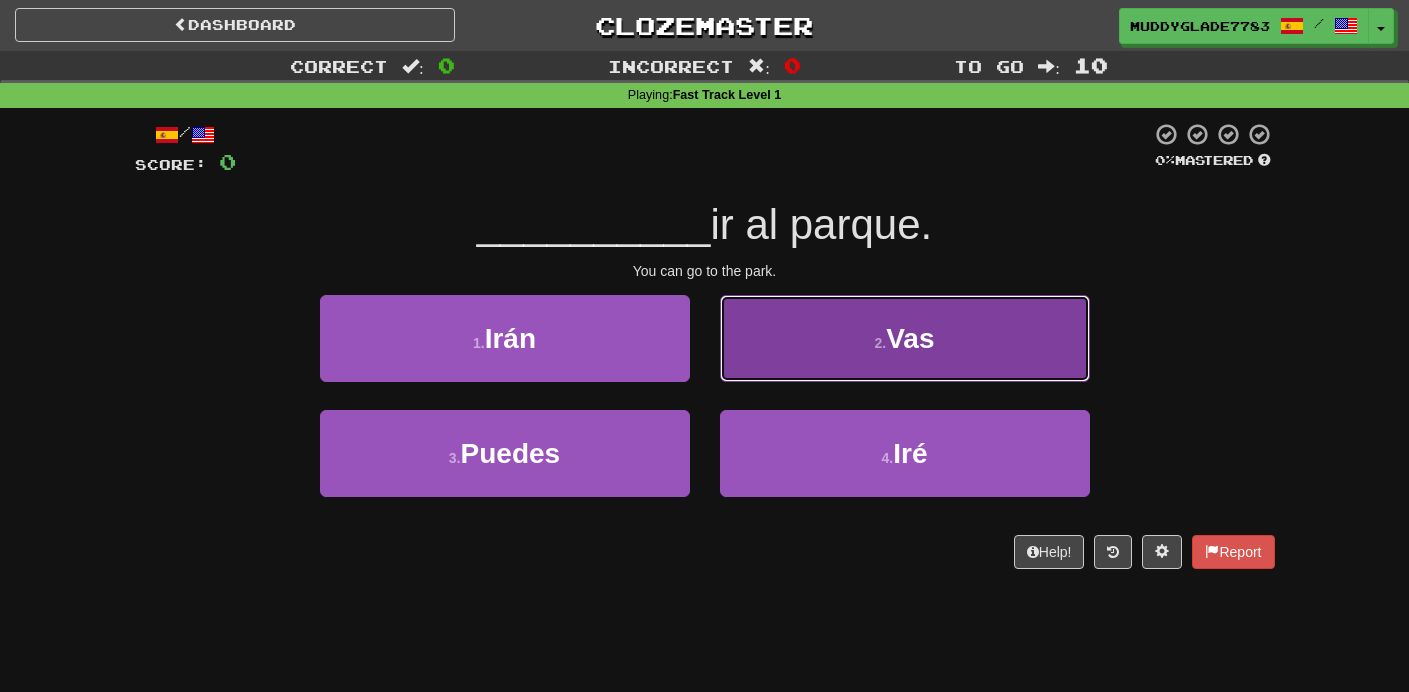 click on "2 .  Vas" at bounding box center [905, 338] 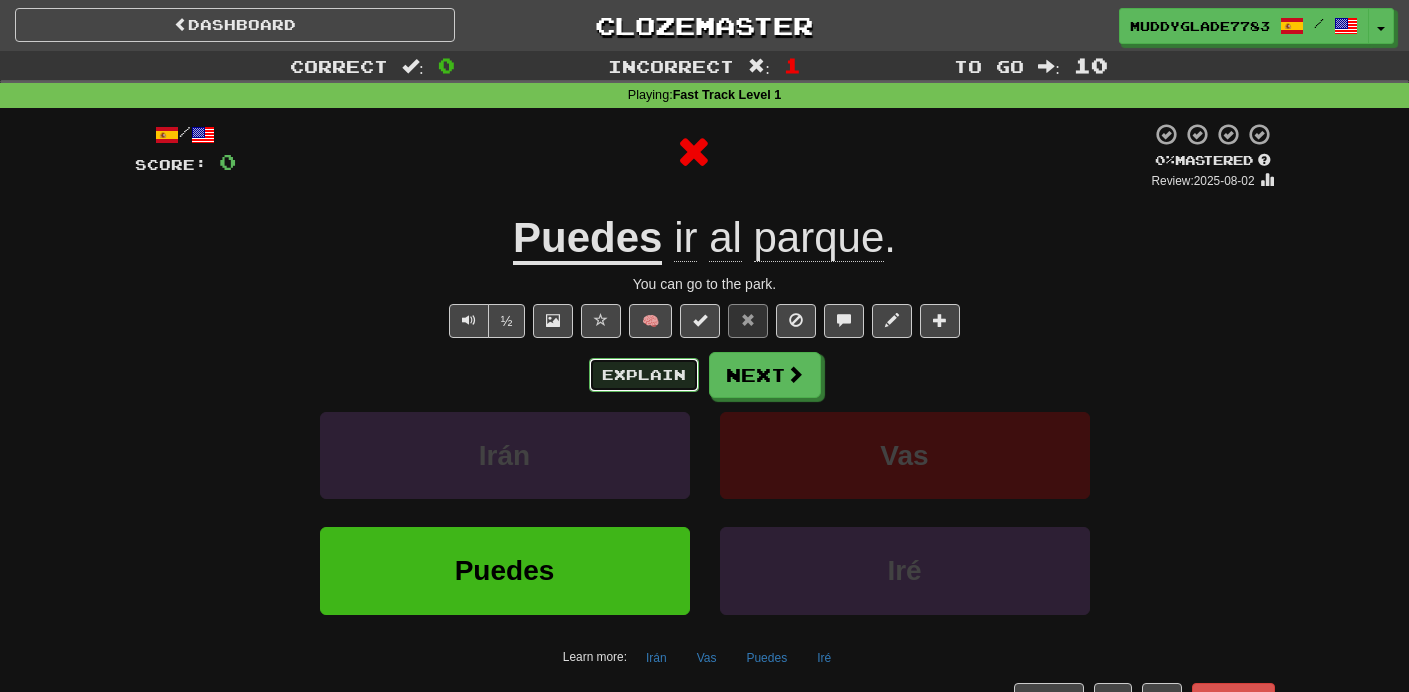 click on "Explain" at bounding box center [644, 375] 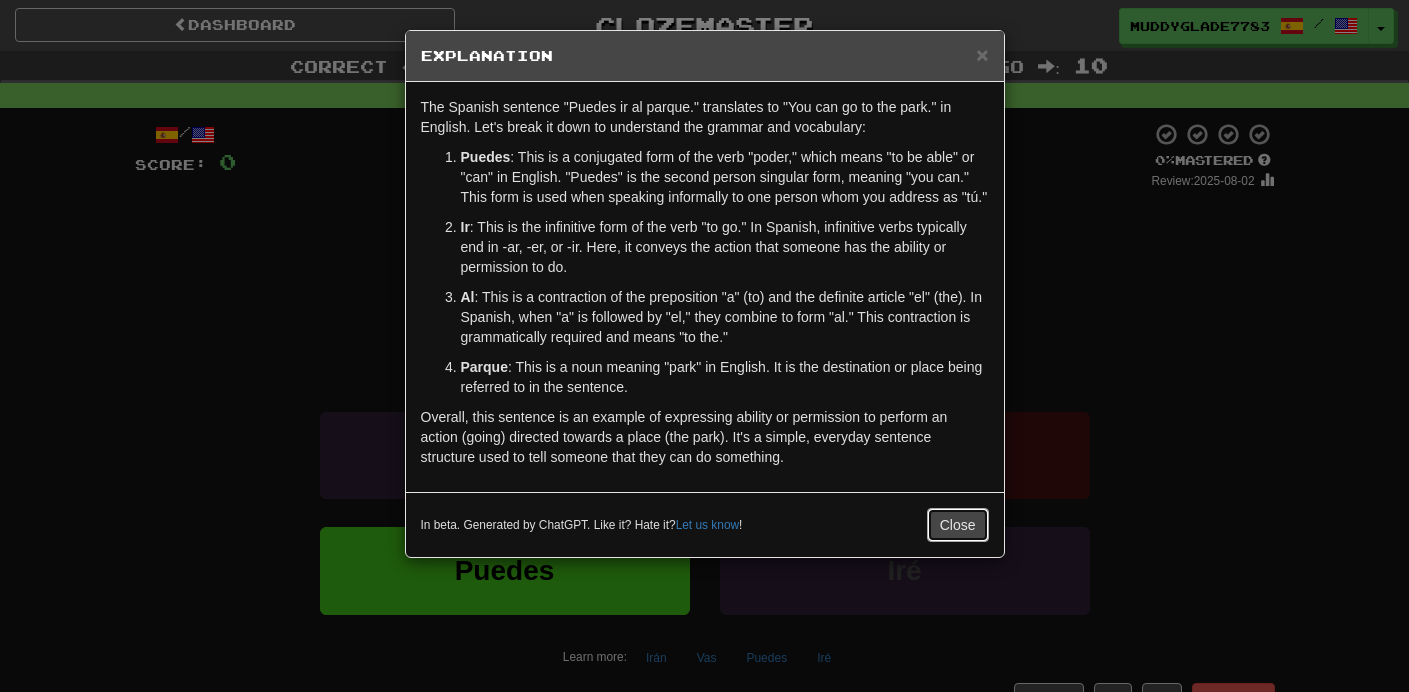 click on "Close" at bounding box center [958, 525] 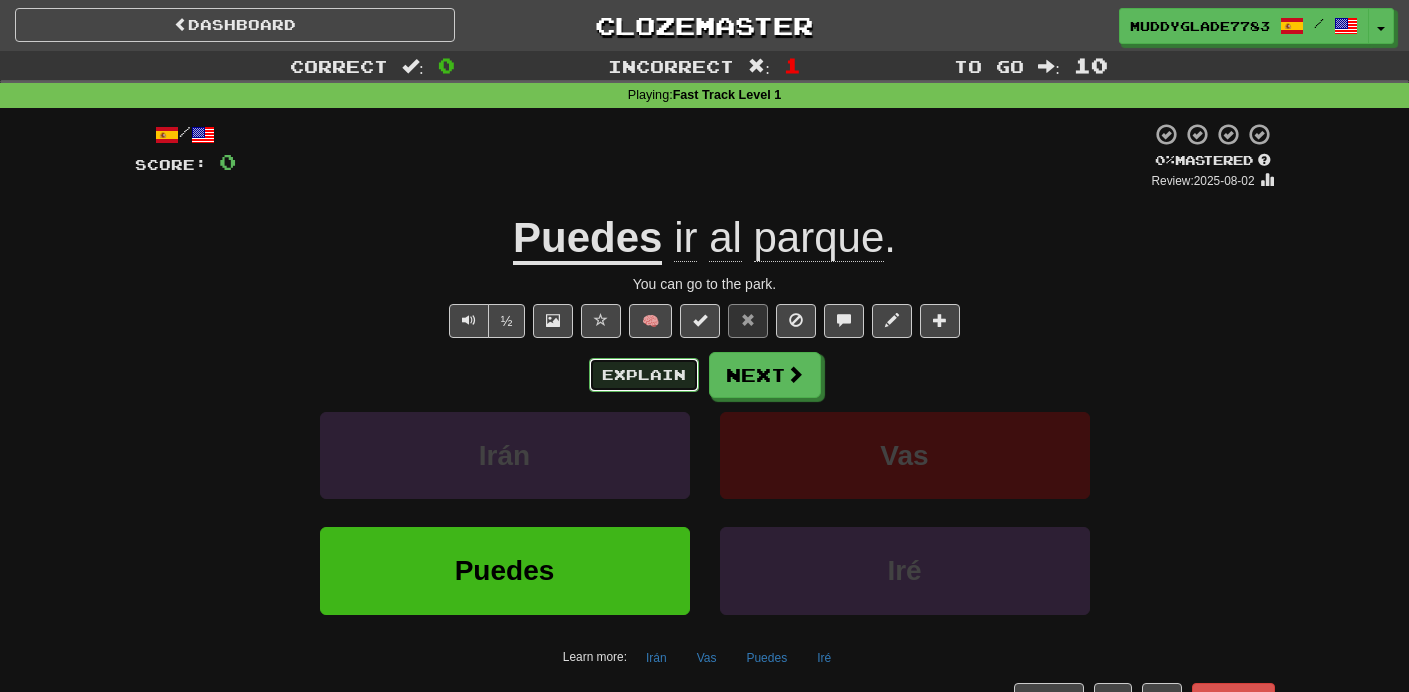 click on "Explain" at bounding box center (644, 375) 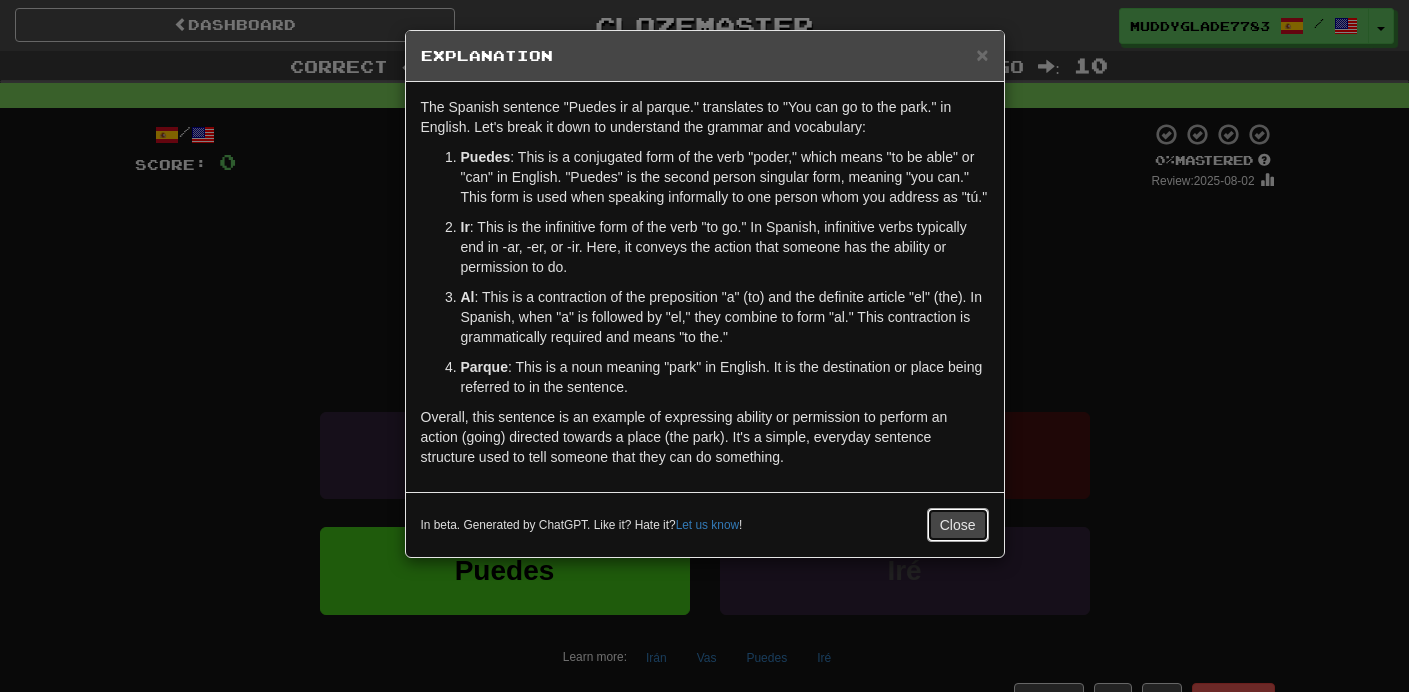 click on "Close" at bounding box center (958, 525) 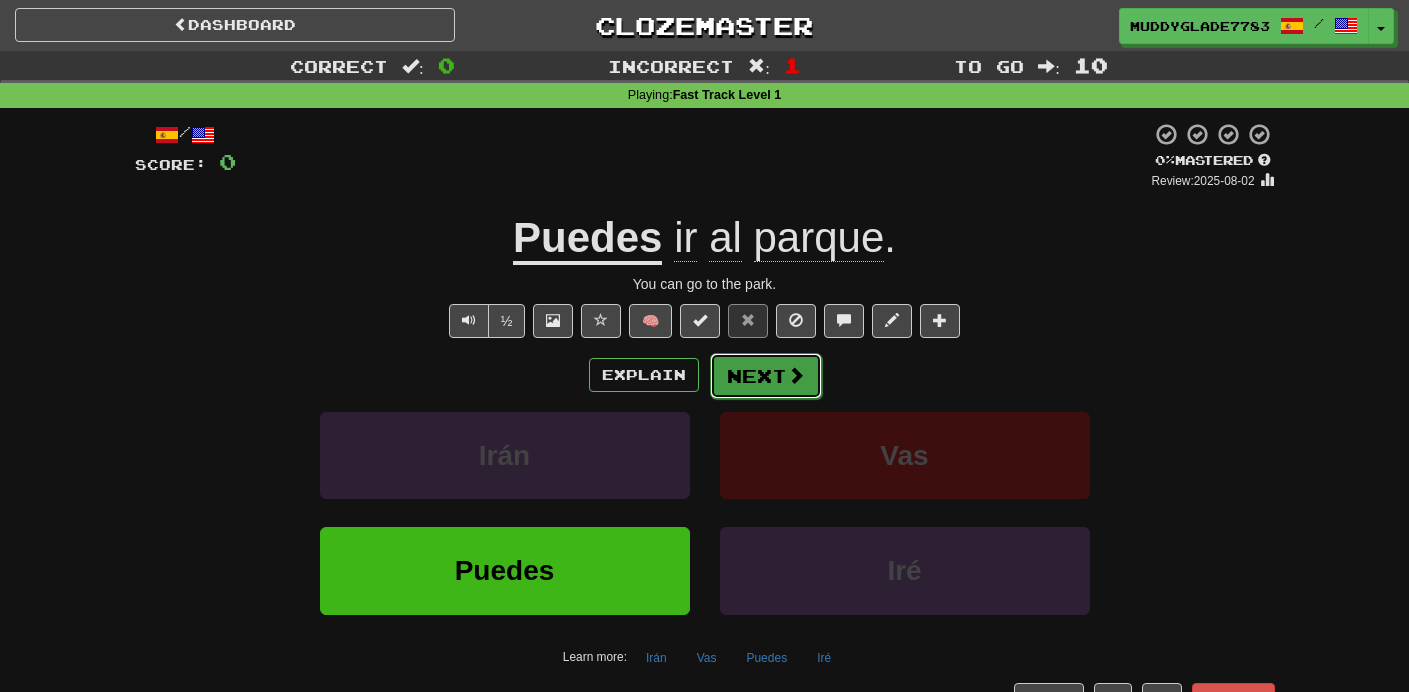 click at bounding box center [796, 375] 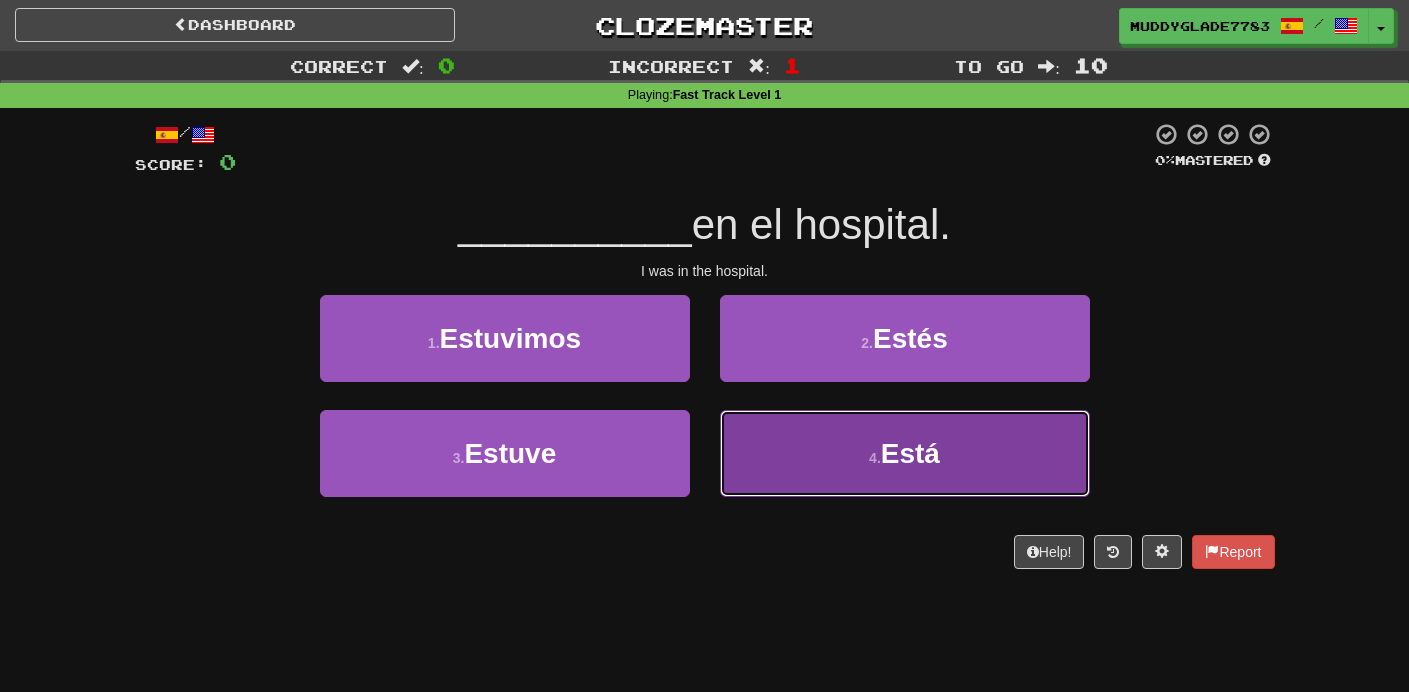 click on "Está" at bounding box center [910, 453] 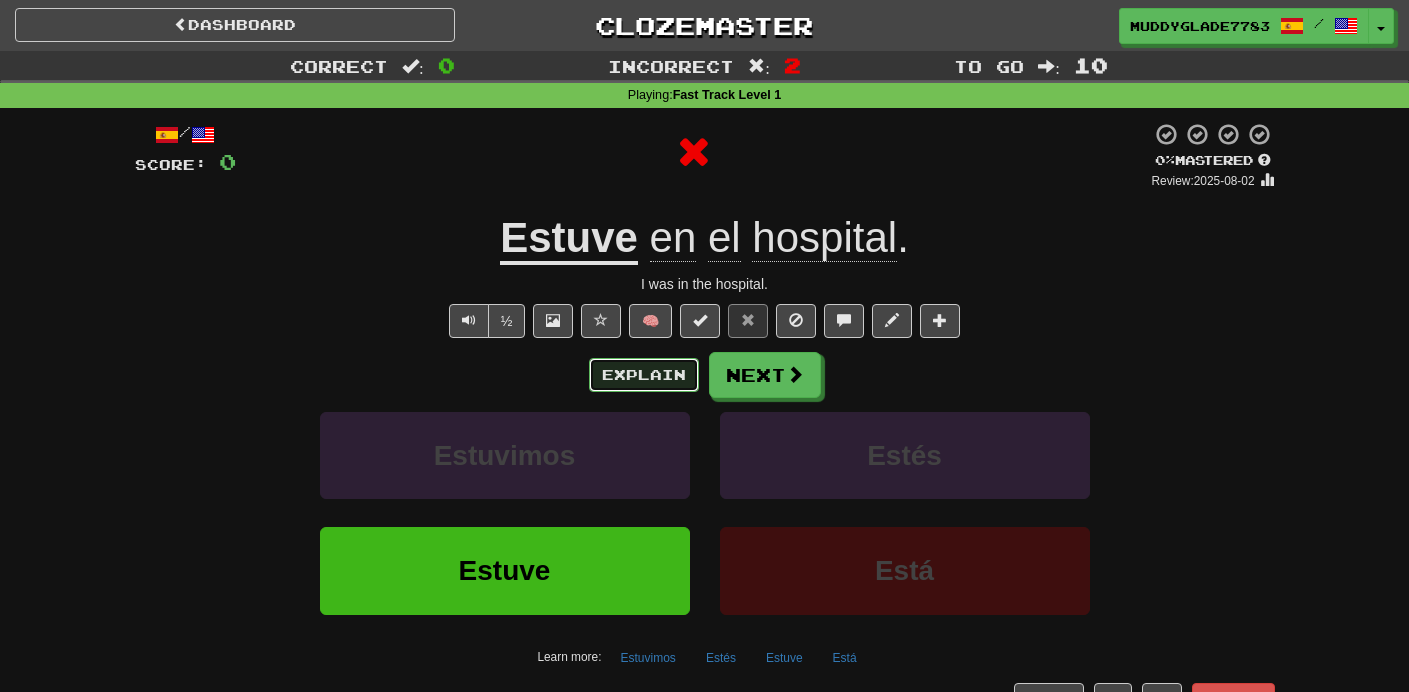 click on "Explain" at bounding box center [644, 375] 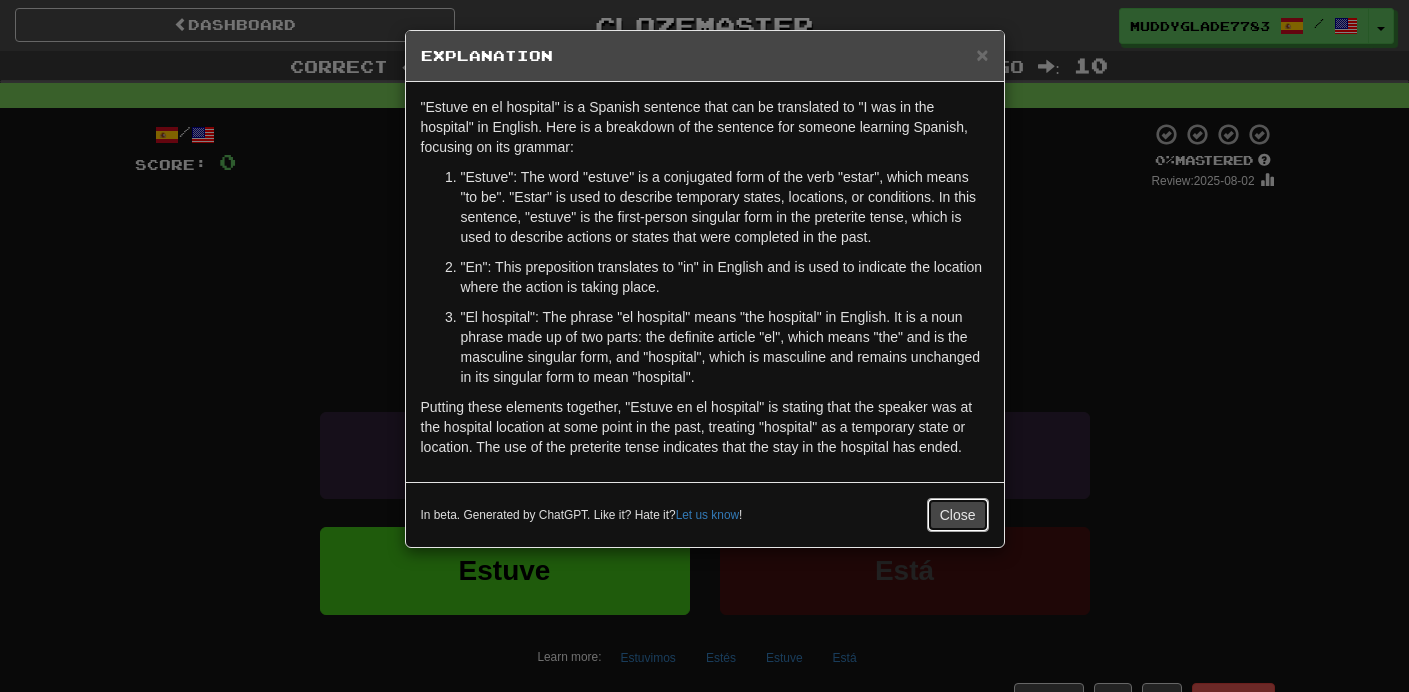 click on "Close" at bounding box center [958, 515] 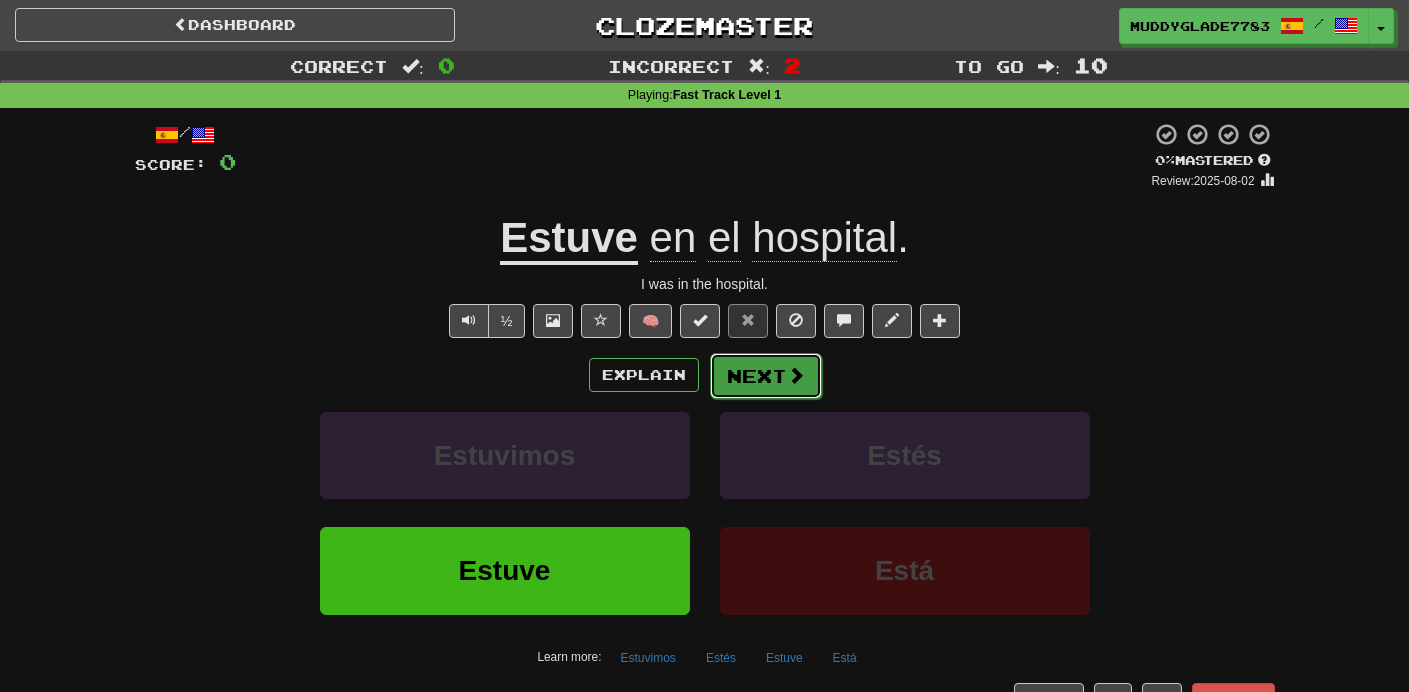 click on "Next" at bounding box center (766, 376) 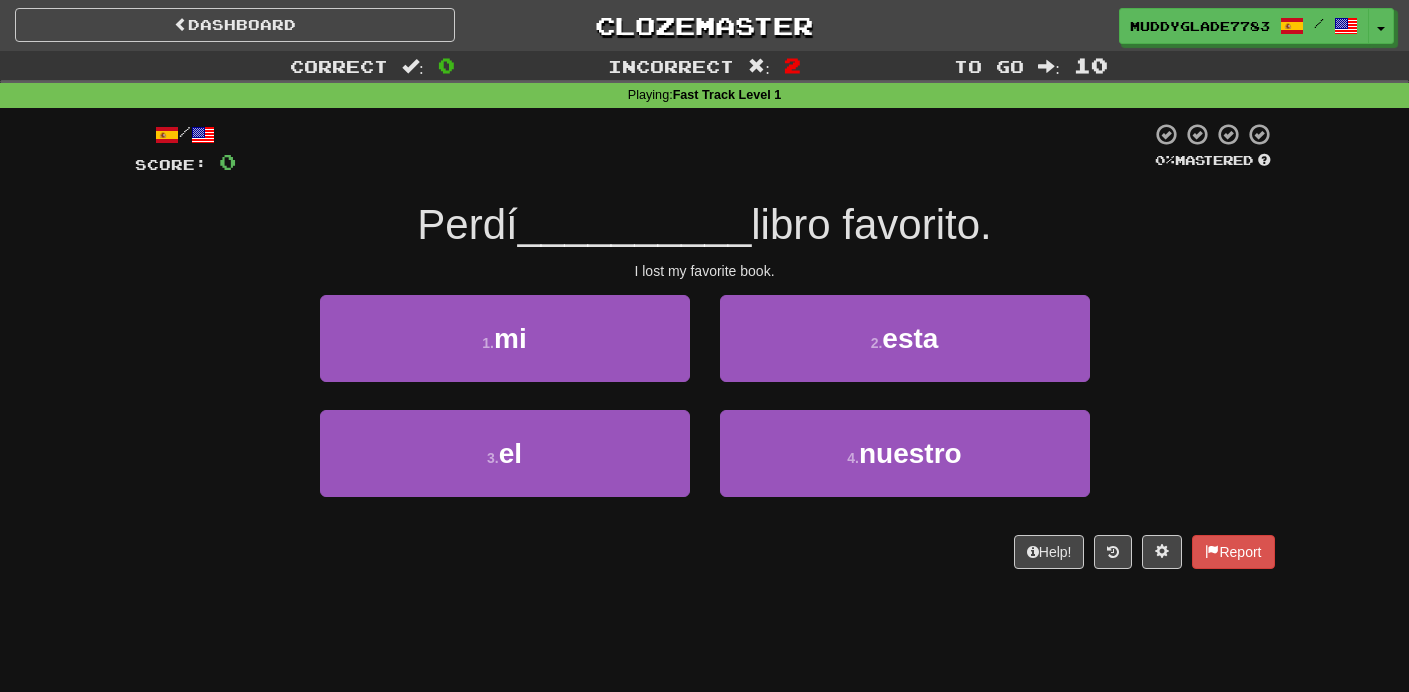click at bounding box center (693, 149) 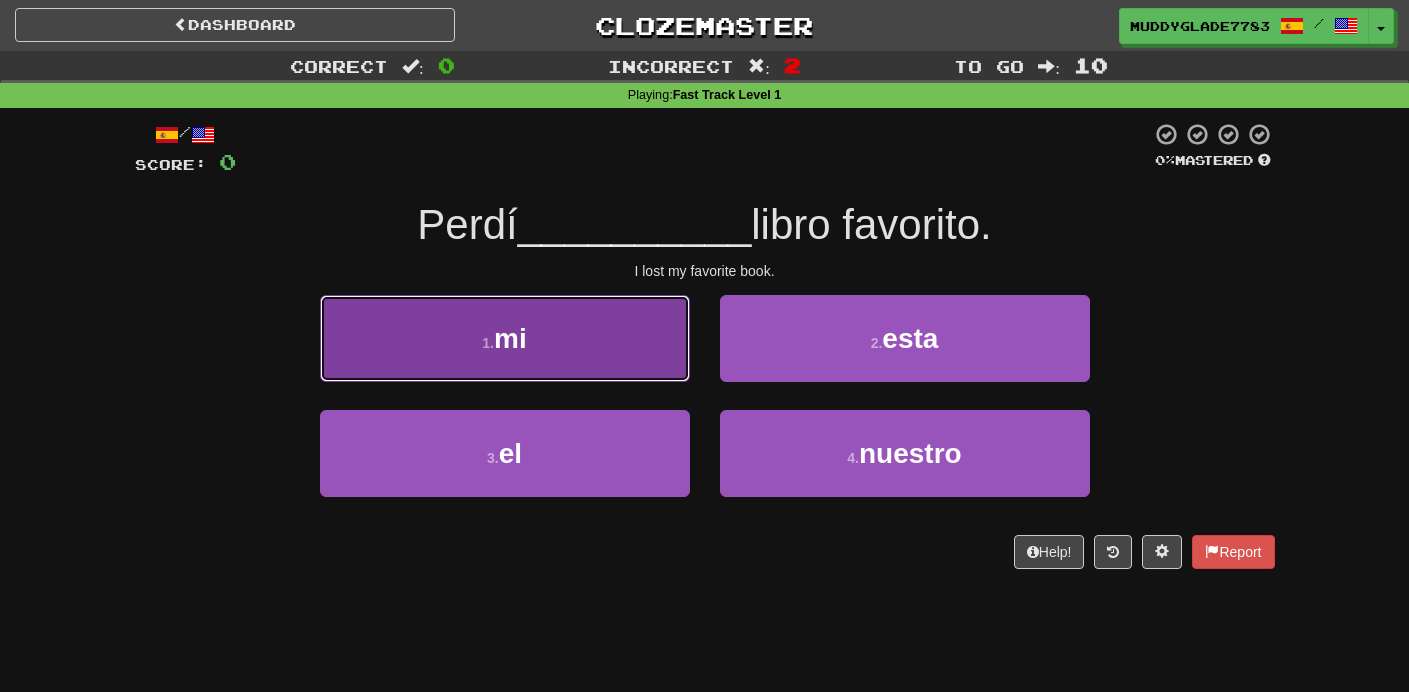 click on "mi" at bounding box center (510, 338) 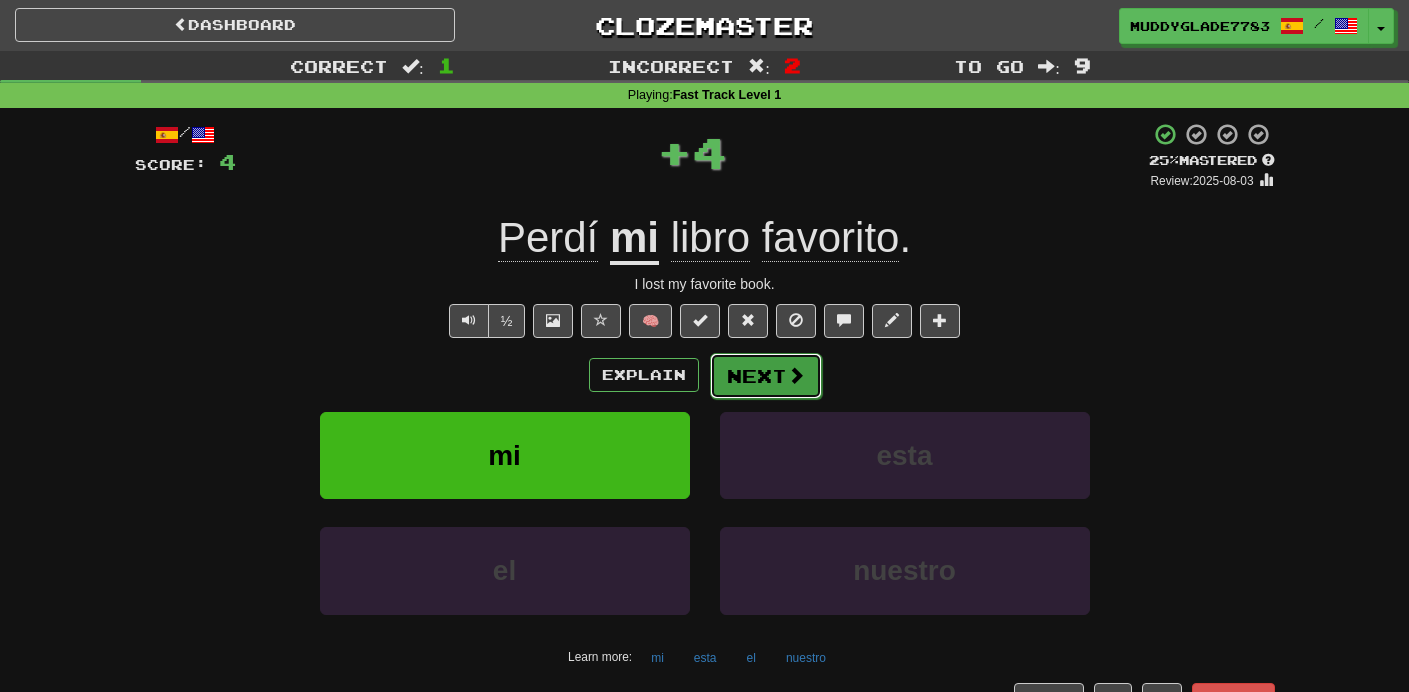click on "Next" at bounding box center [766, 376] 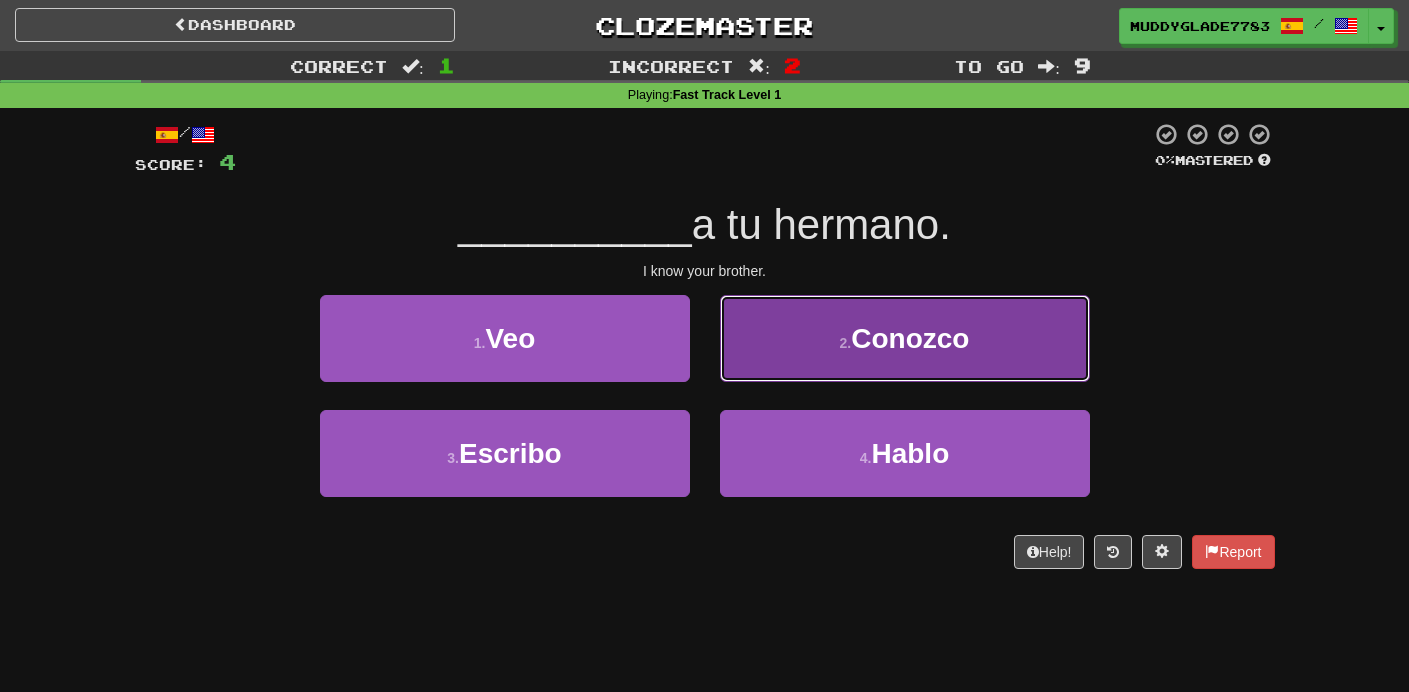 click on "2 .  Conozco" at bounding box center [905, 338] 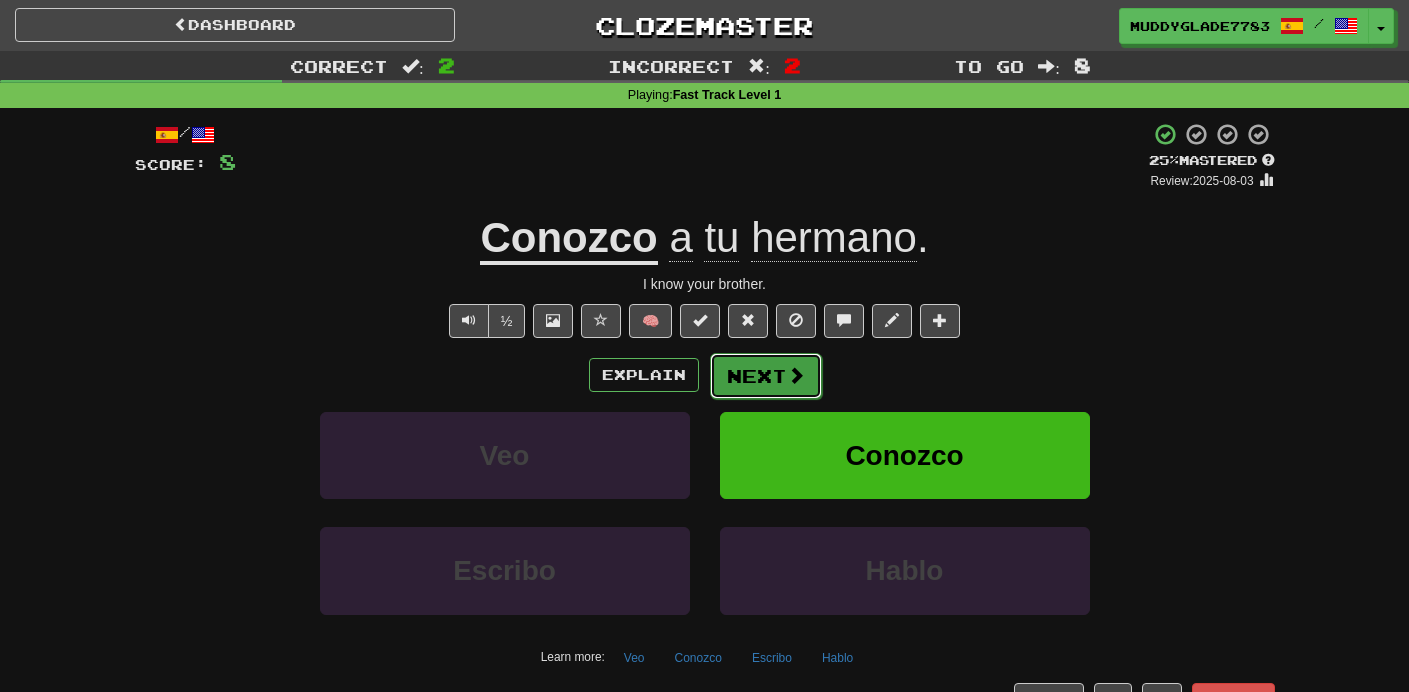 click at bounding box center (796, 375) 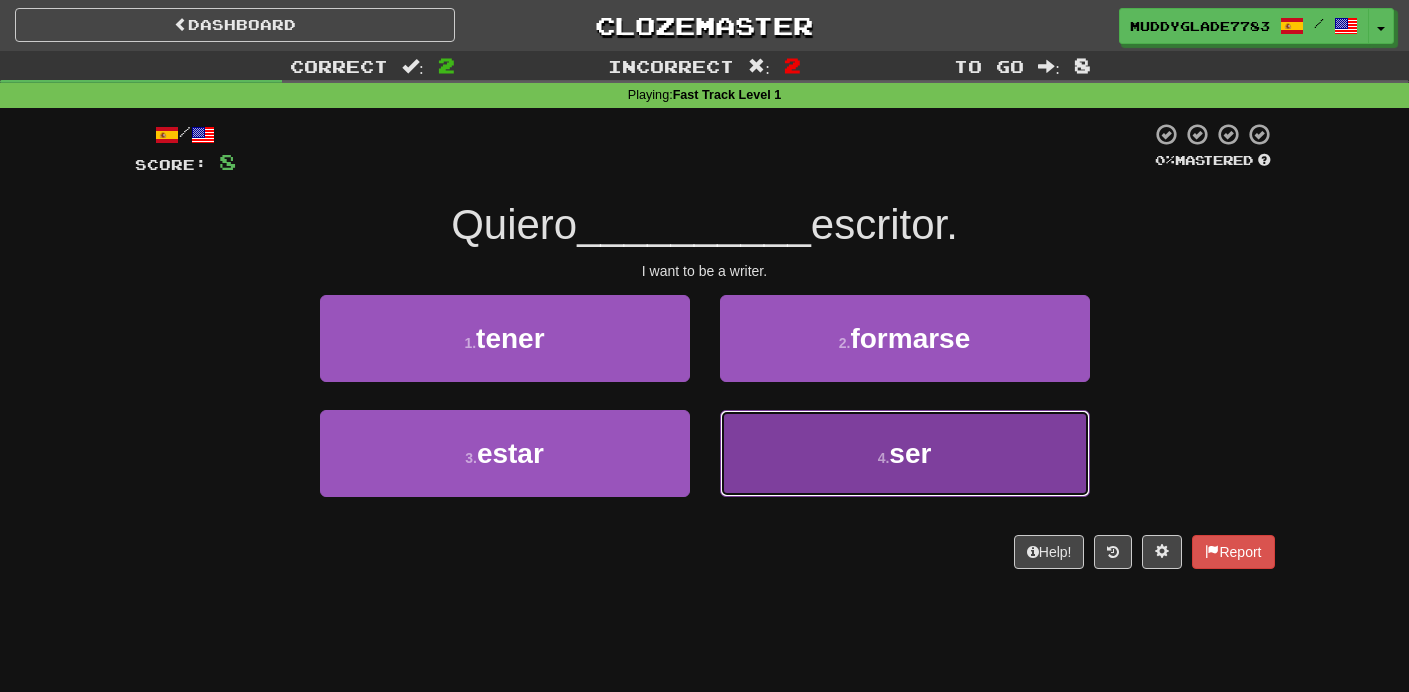click on "4 .  ser" at bounding box center (905, 453) 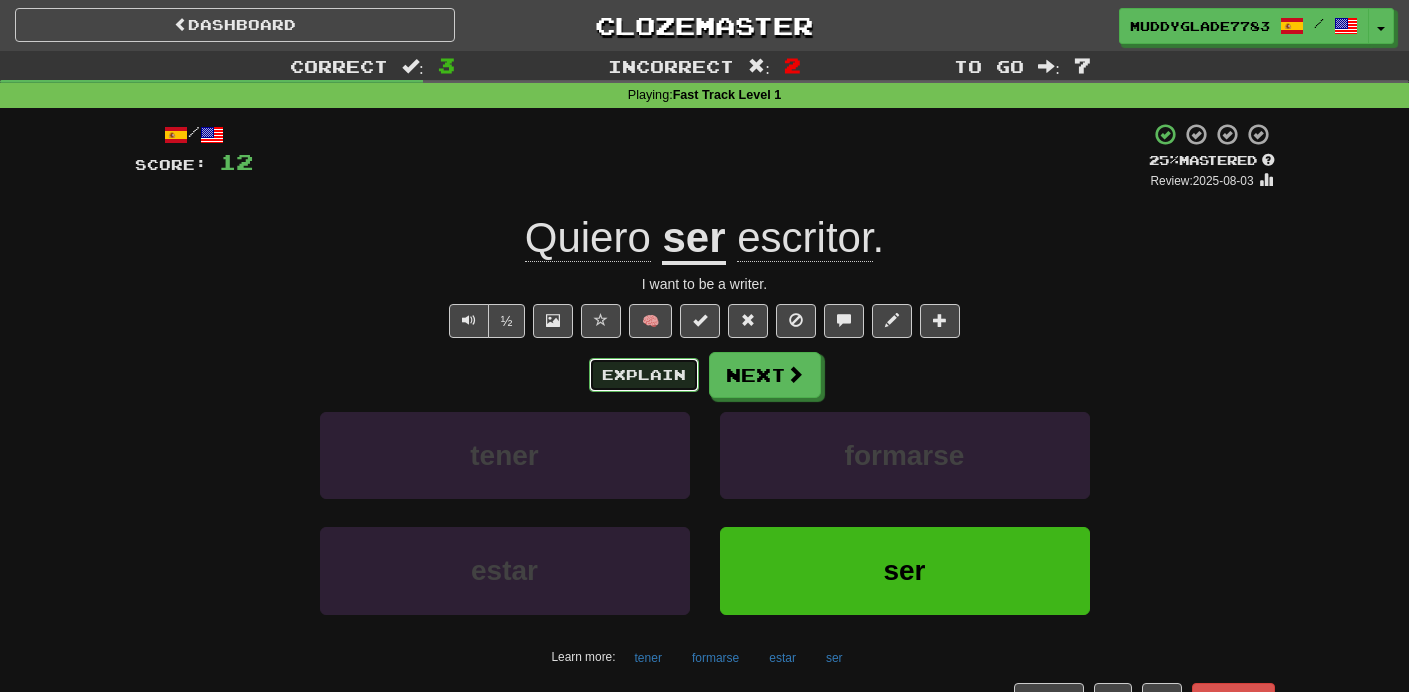 click on "Explain" at bounding box center [644, 375] 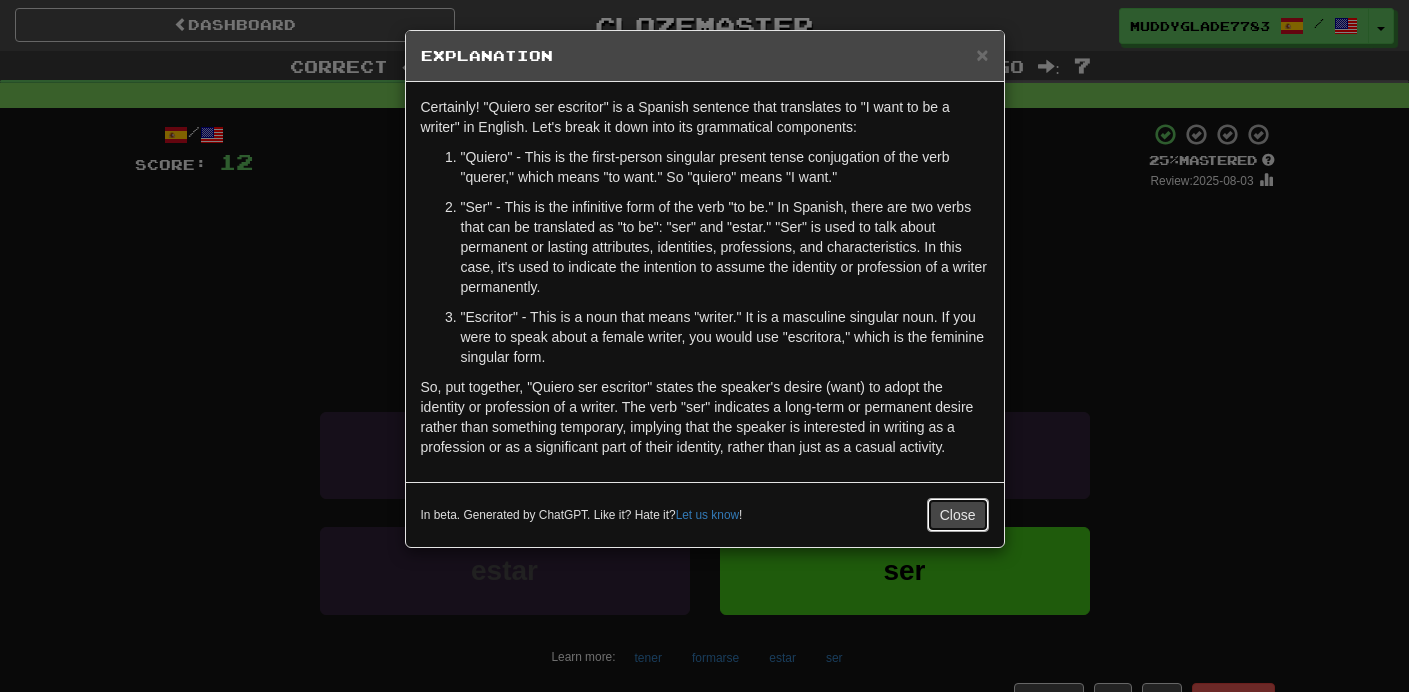 click on "Close" at bounding box center (958, 515) 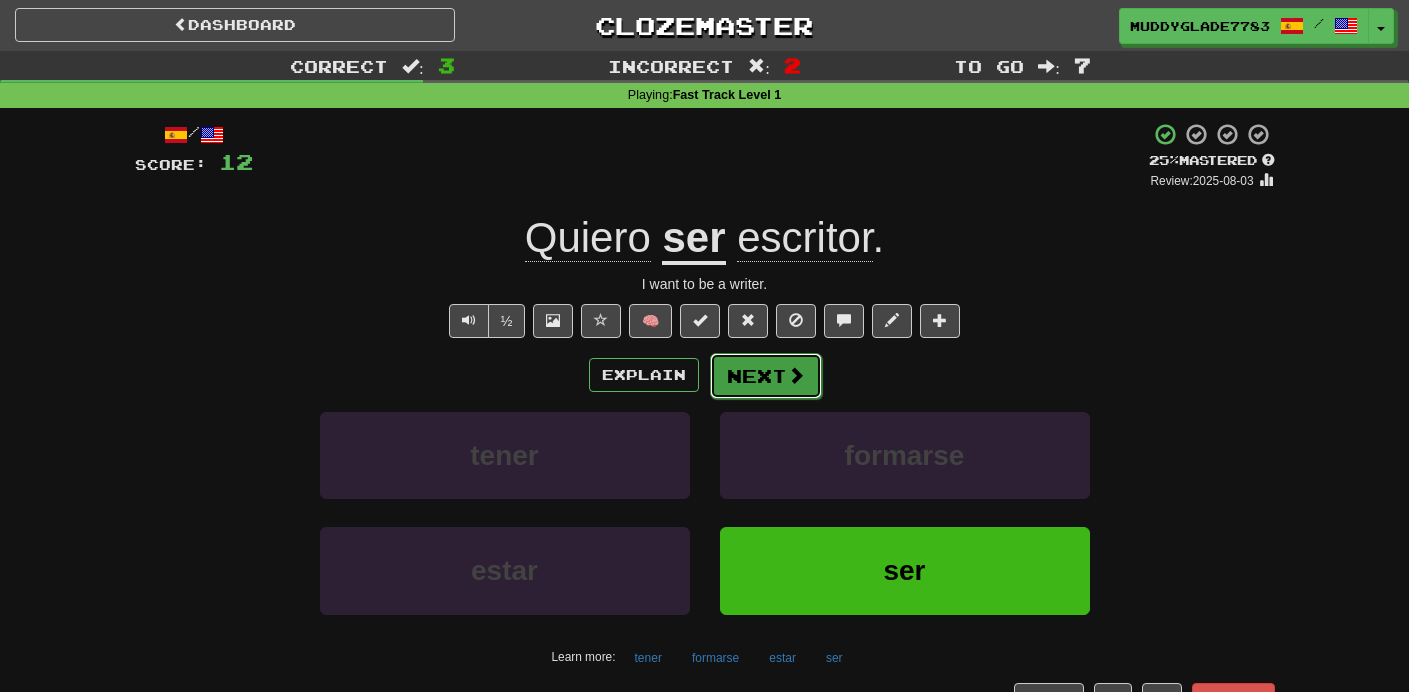 click on "Next" at bounding box center [766, 376] 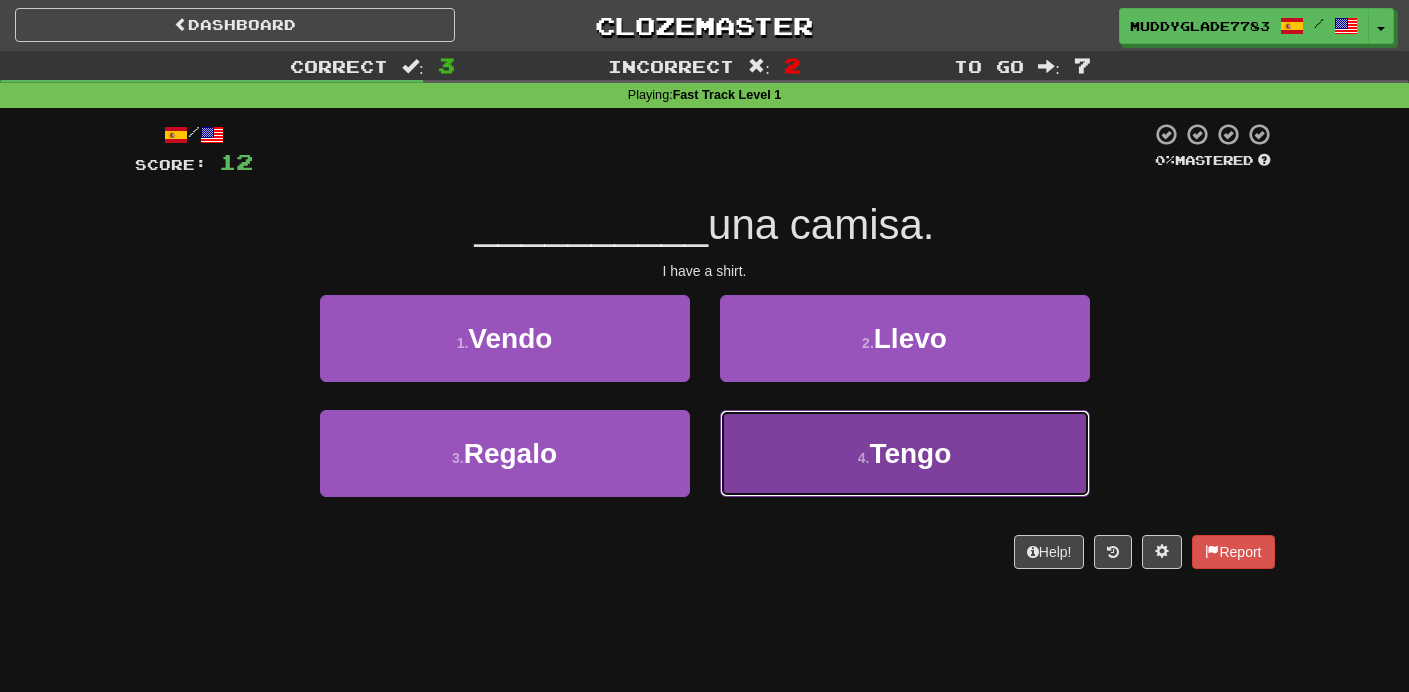 click on "4 .  Tengo" at bounding box center [905, 453] 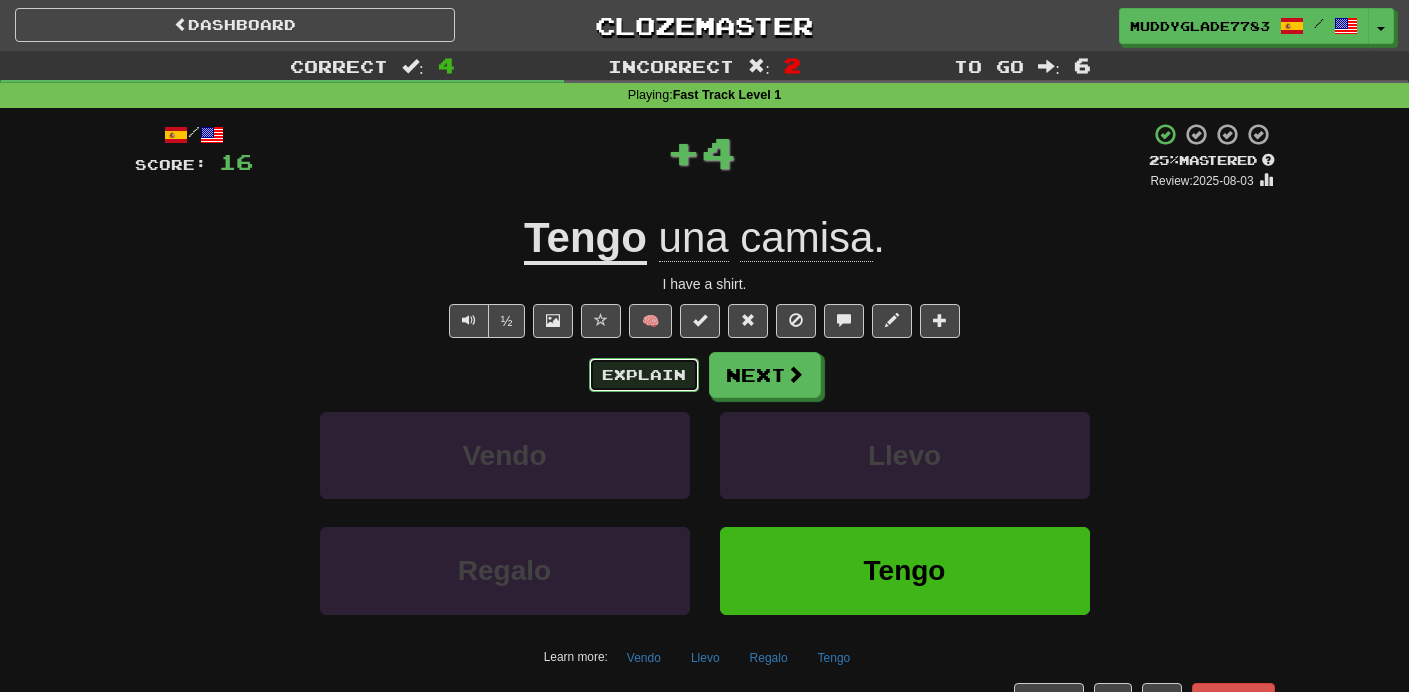 click on "Explain" at bounding box center (644, 375) 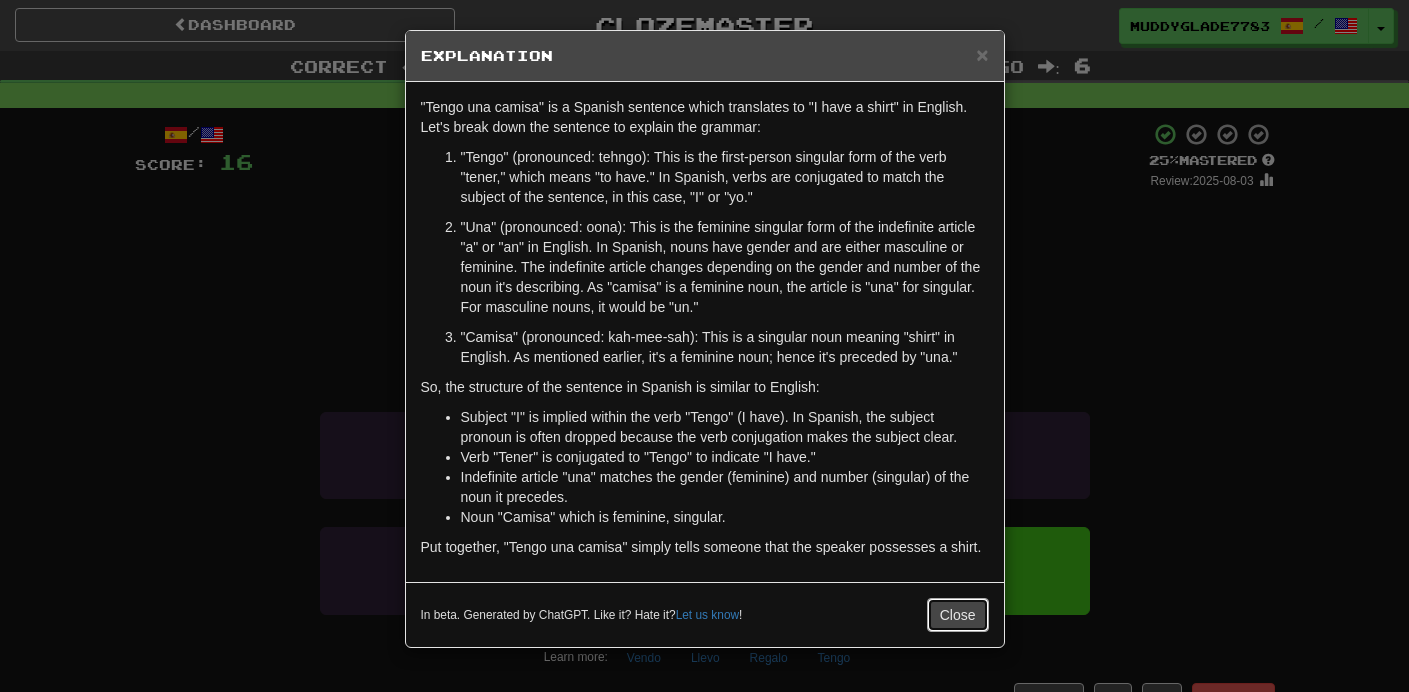 click on "Close" at bounding box center [958, 615] 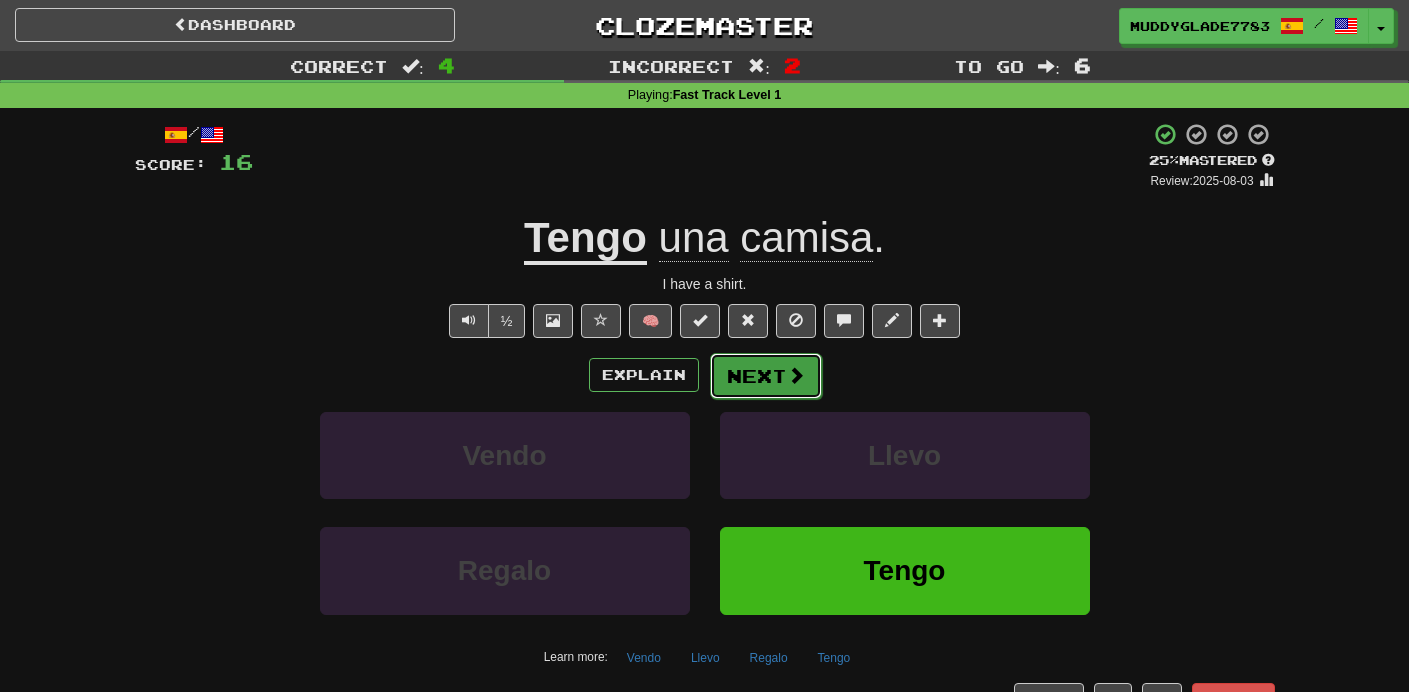 click on "Next" at bounding box center [766, 376] 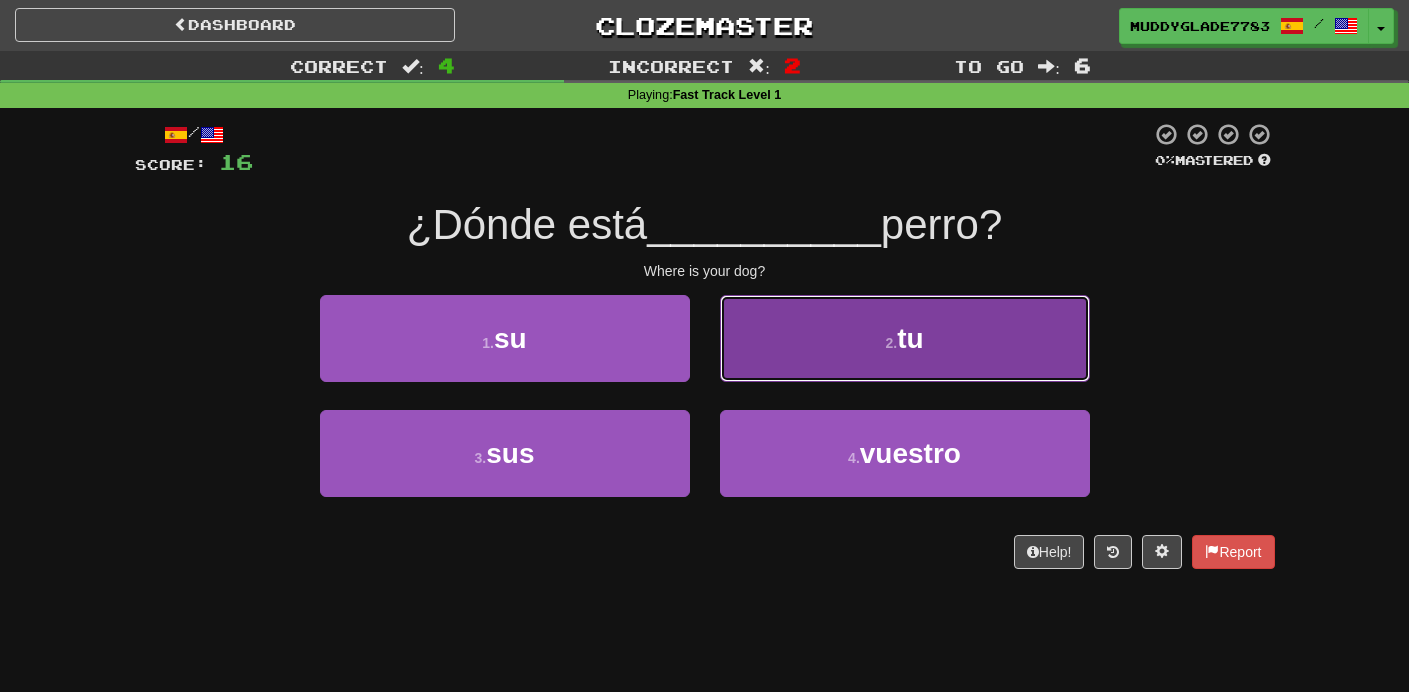 click on "2 .  tu" at bounding box center [905, 338] 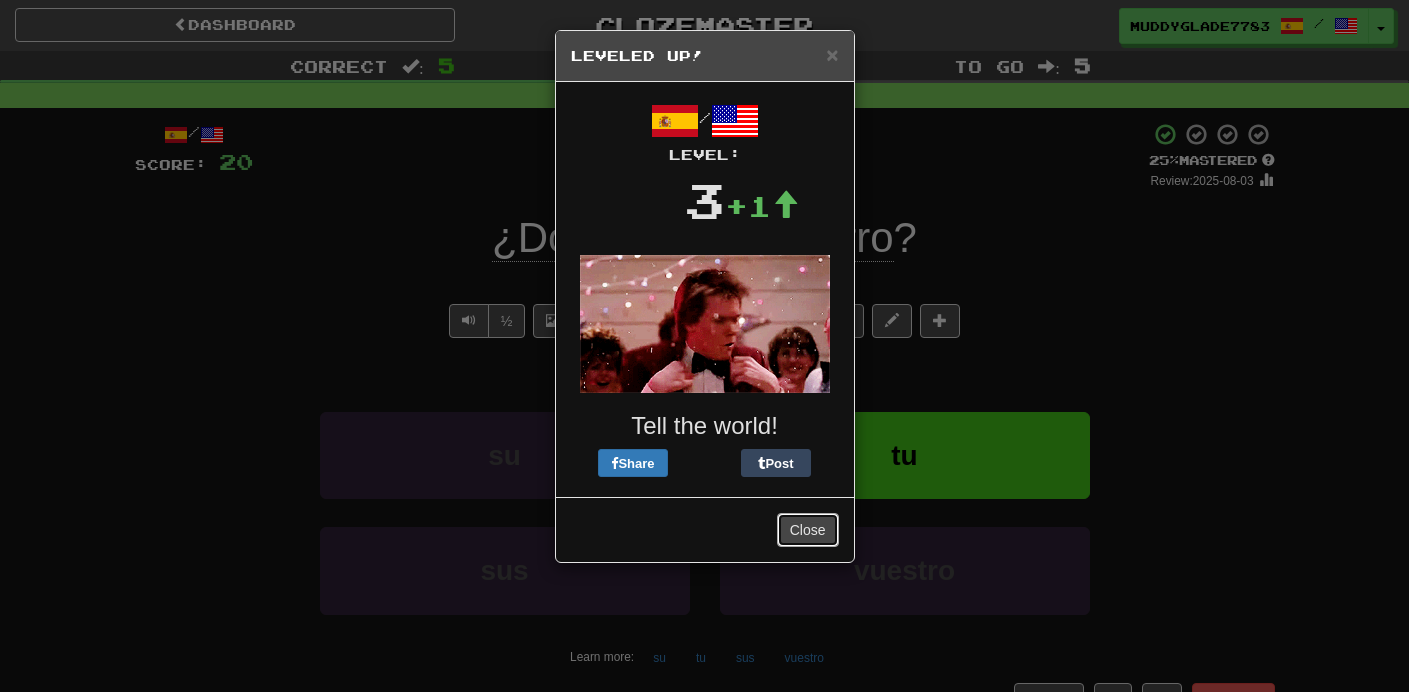 click on "Close" at bounding box center [808, 530] 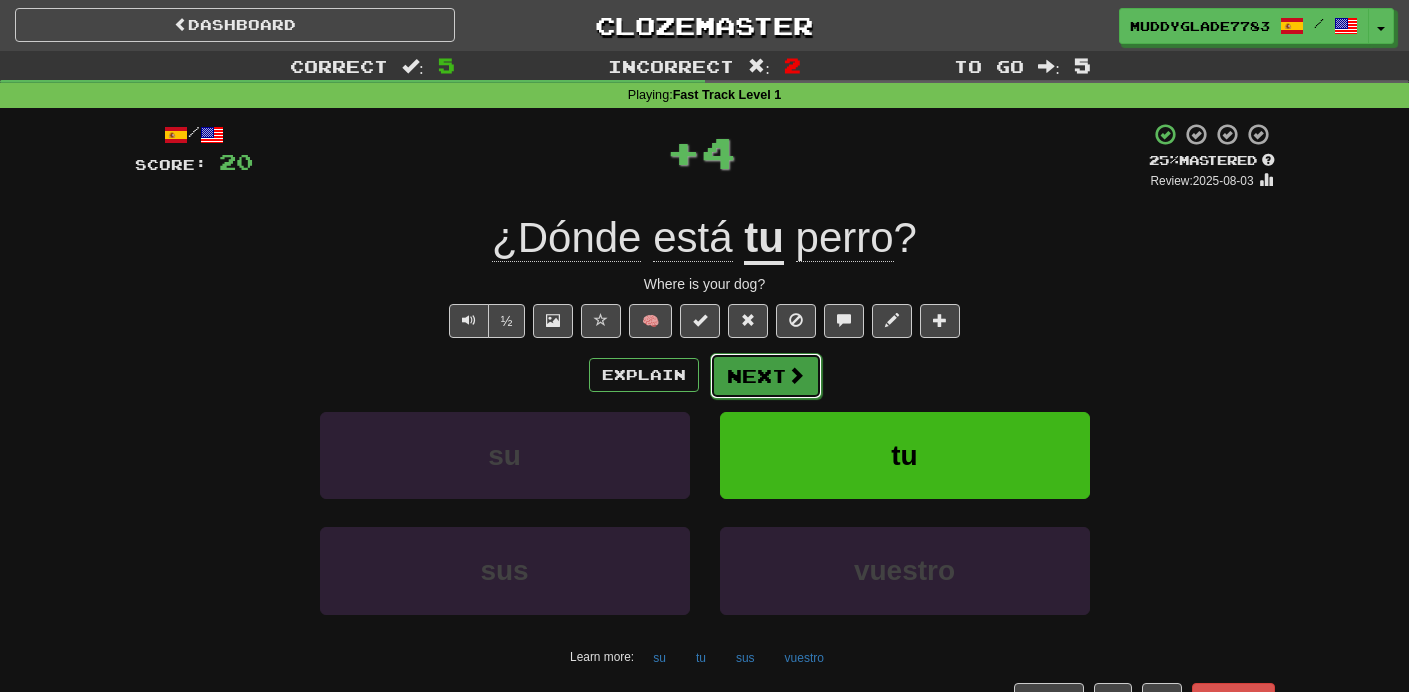 click on "Next" at bounding box center (766, 376) 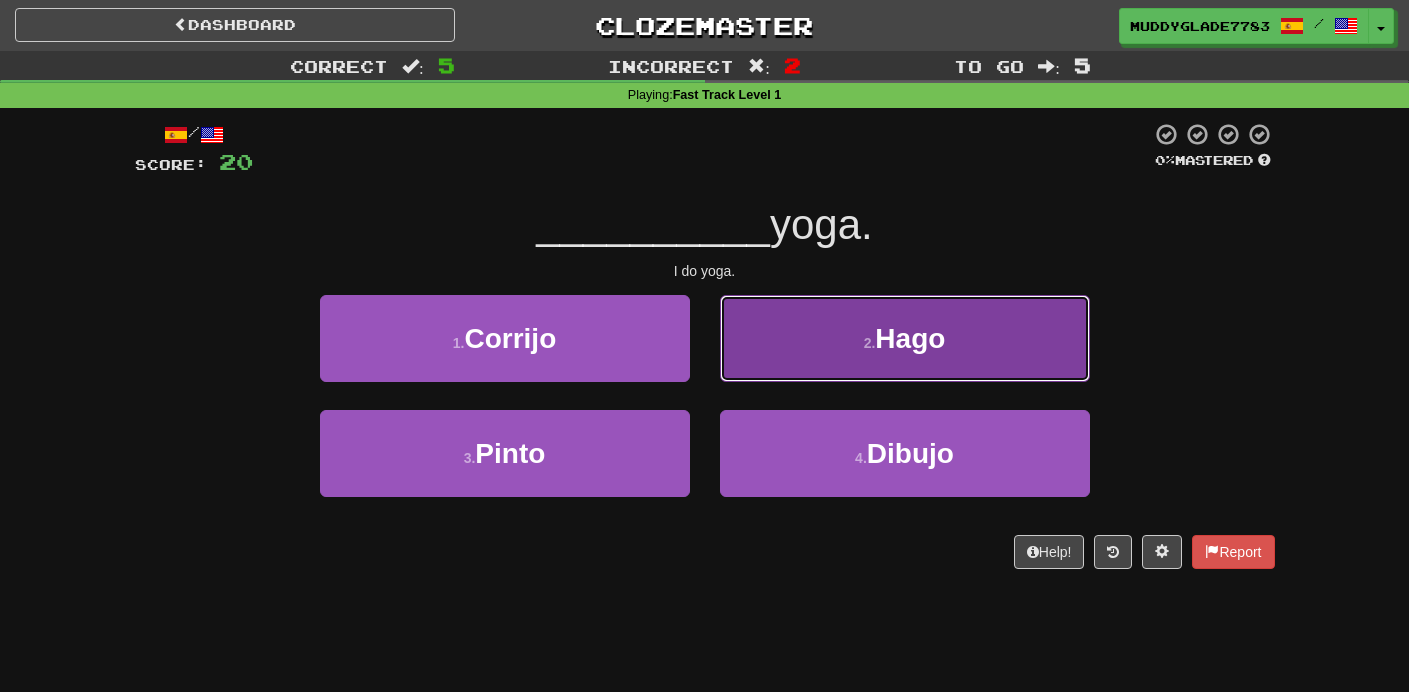 click on "2 .  Hago" at bounding box center [905, 338] 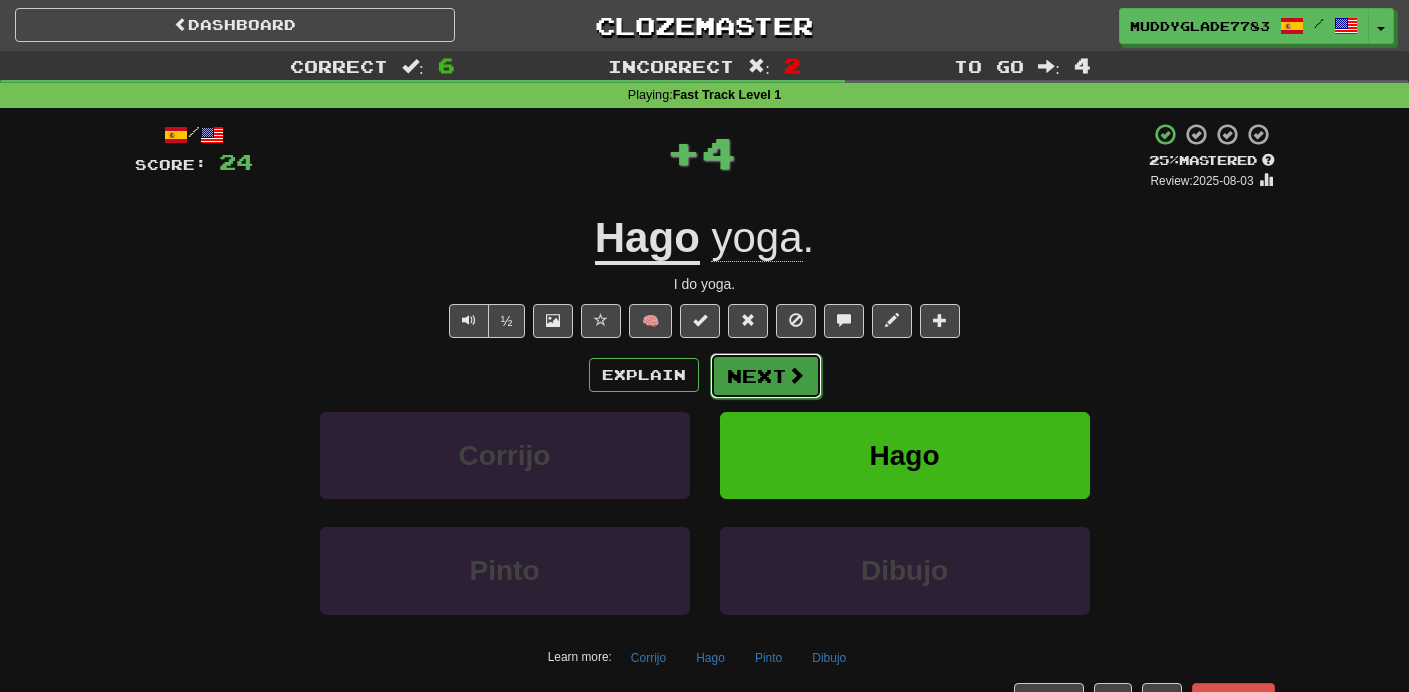 click on "Next" at bounding box center (766, 376) 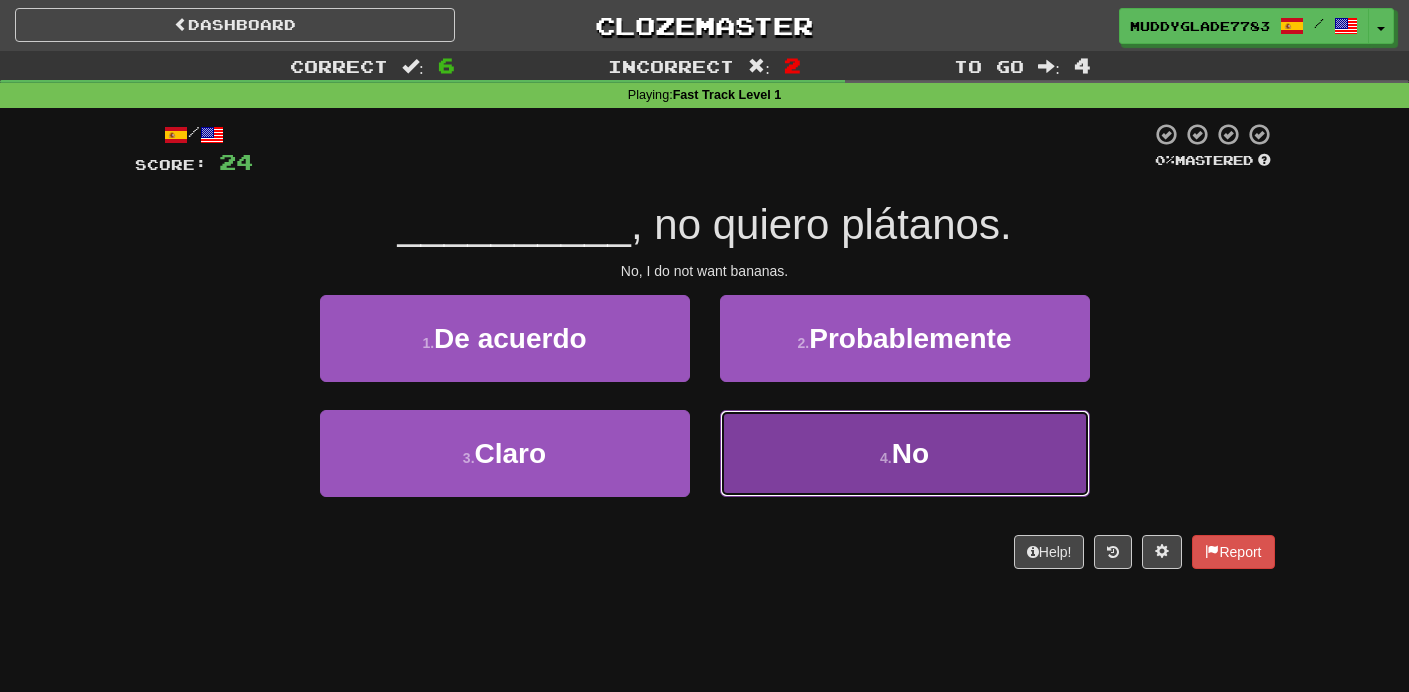 click on "4 .  No" at bounding box center (905, 453) 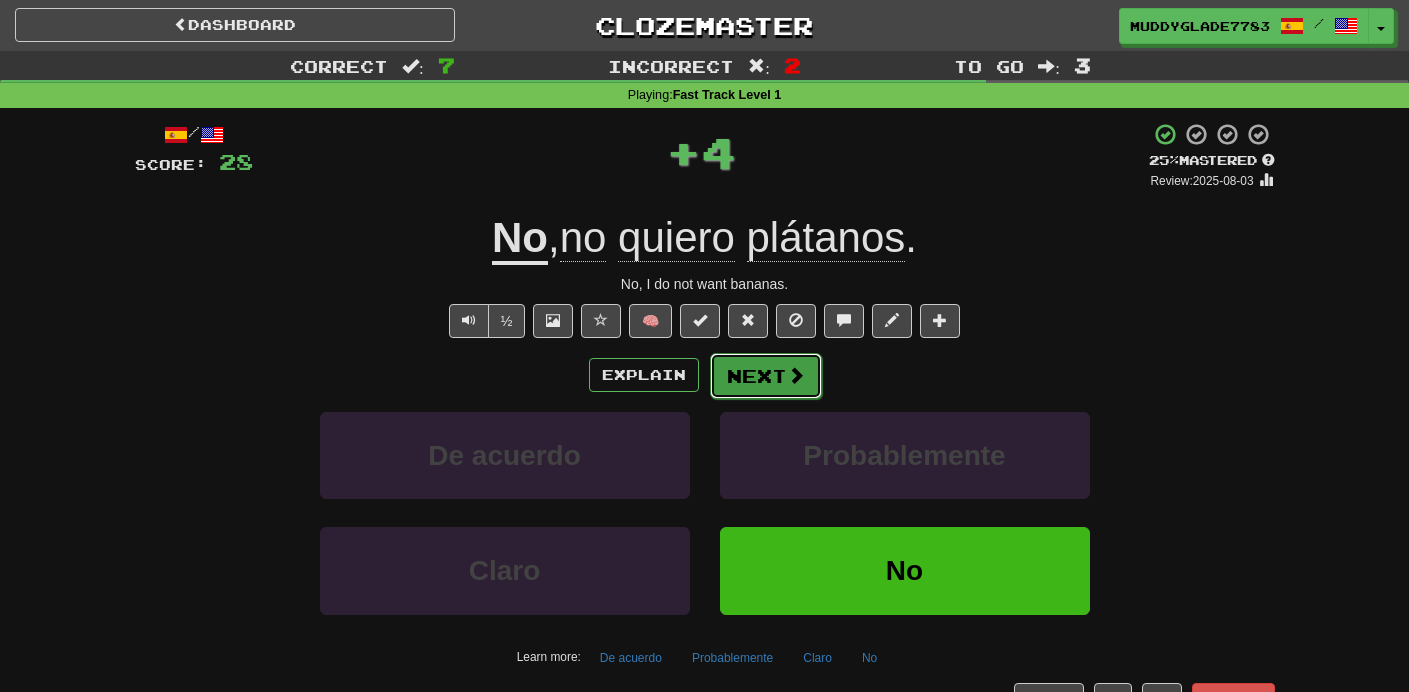 click on "Next" at bounding box center (766, 376) 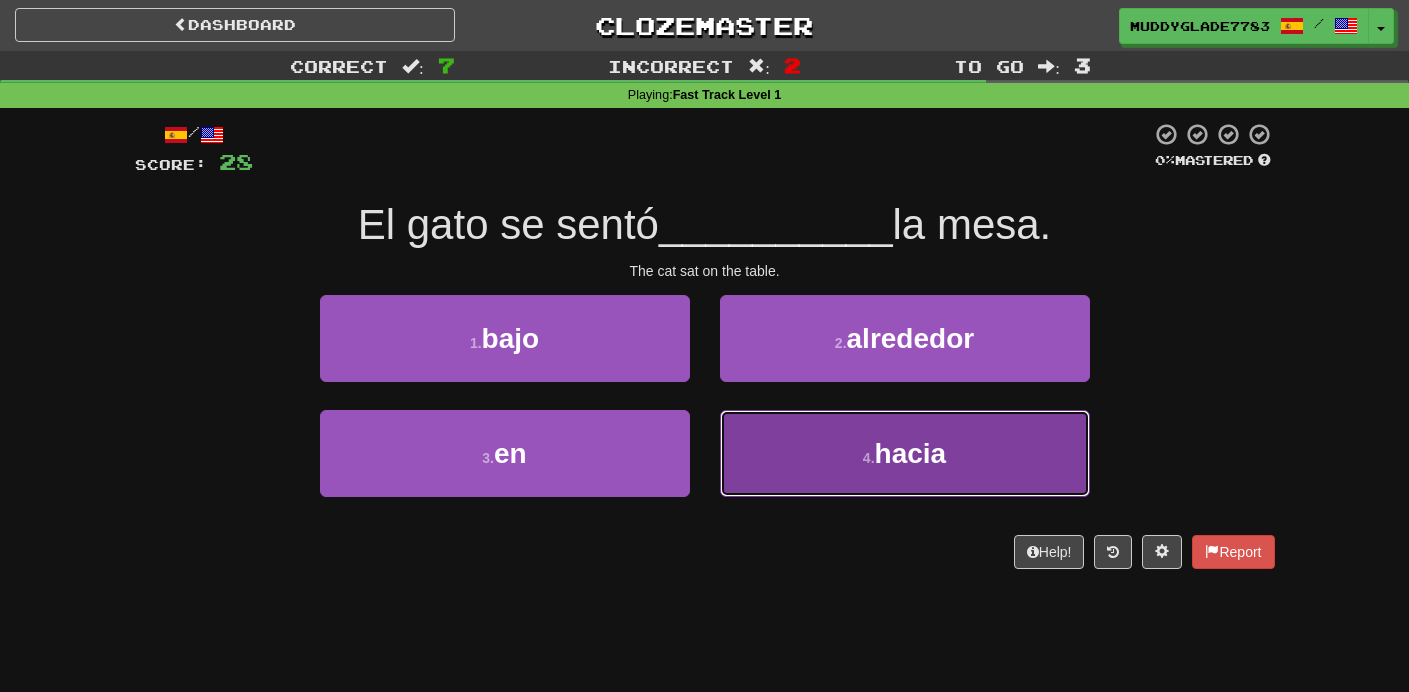 click on "hacia" at bounding box center (911, 453) 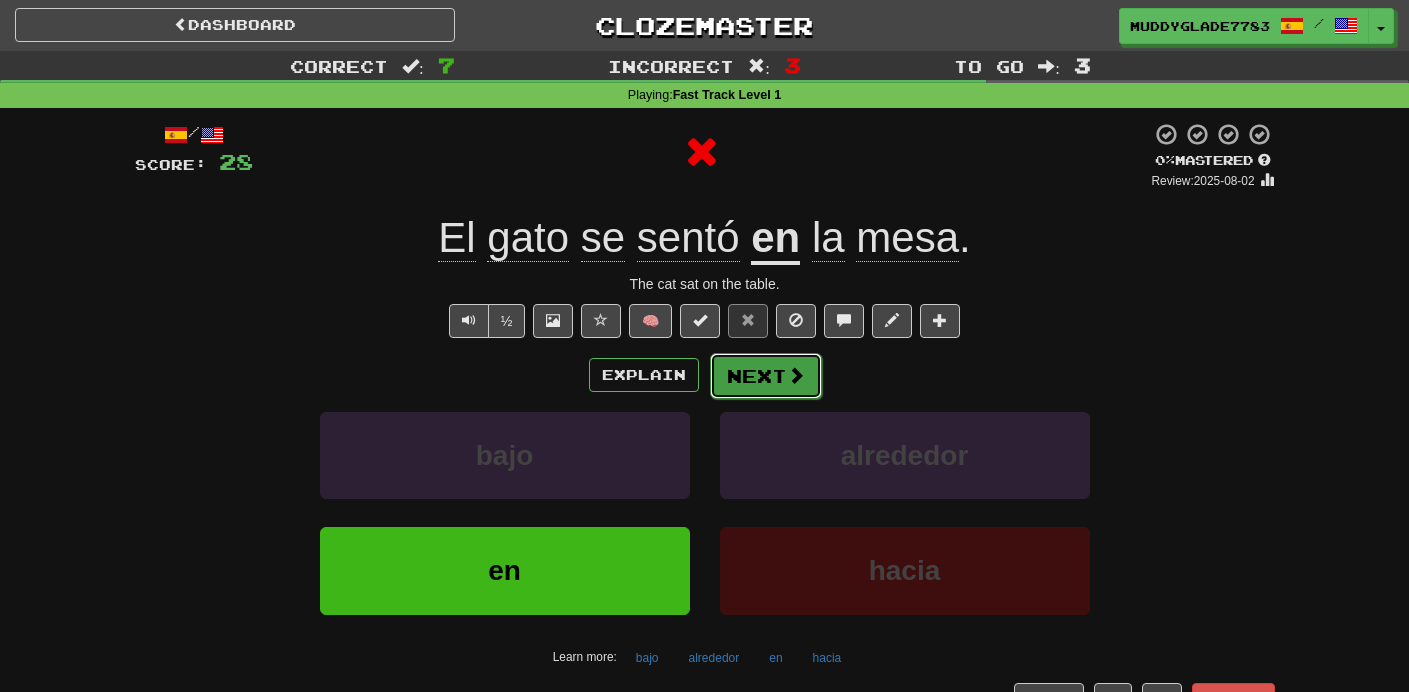 click on "Next" at bounding box center [766, 376] 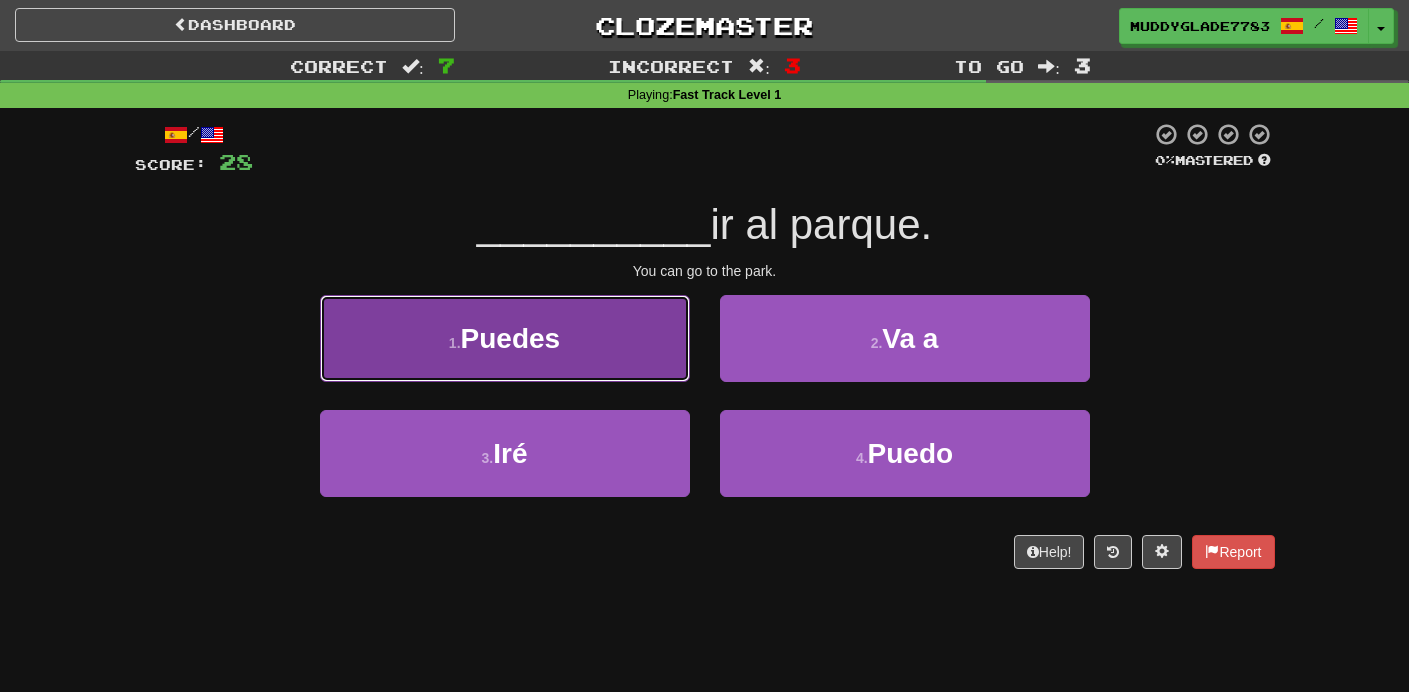 click on "1 .  Puedes" at bounding box center [505, 338] 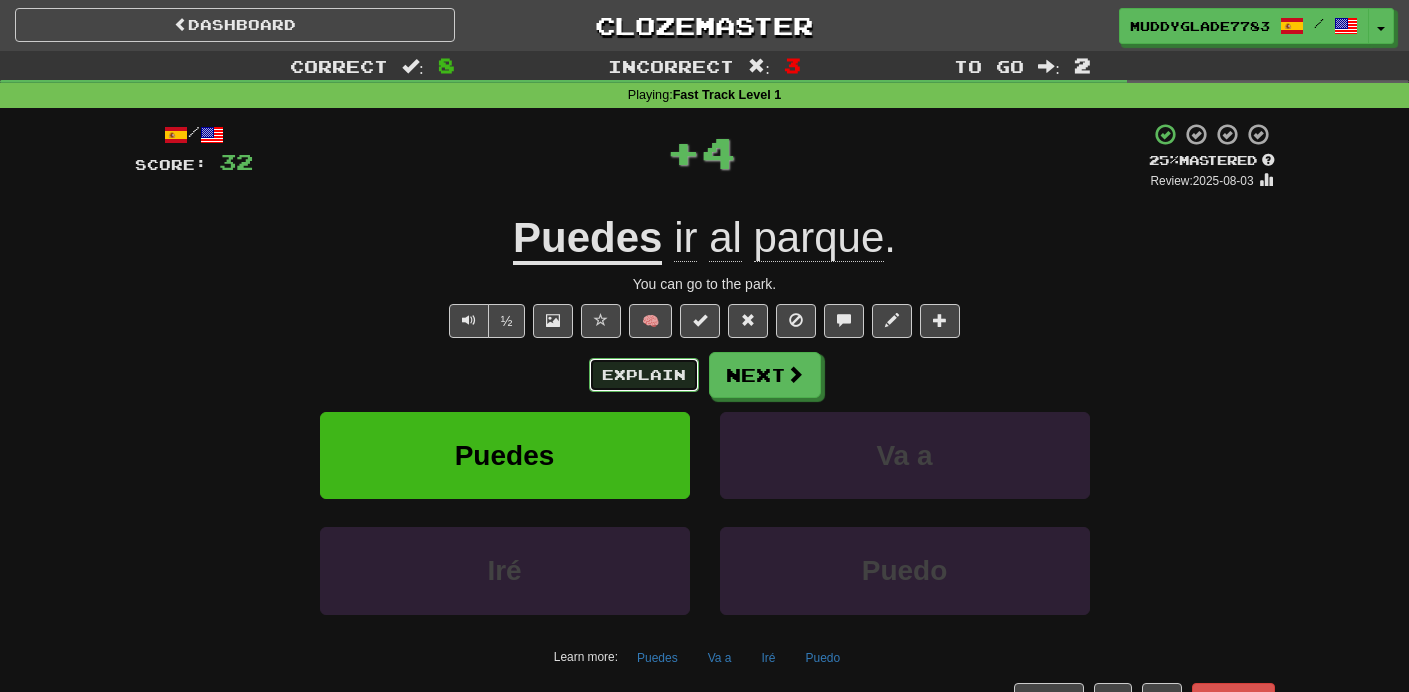 click on "Explain" at bounding box center (644, 375) 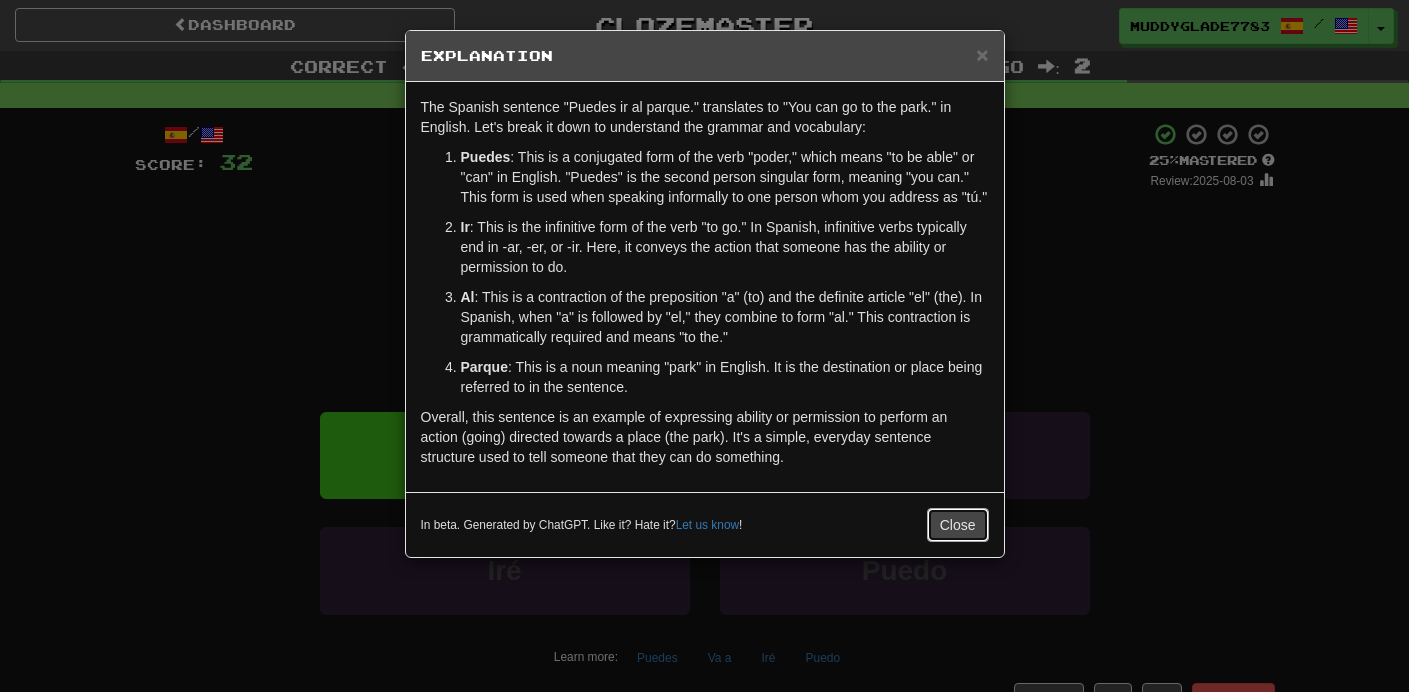 click on "Close" at bounding box center (958, 525) 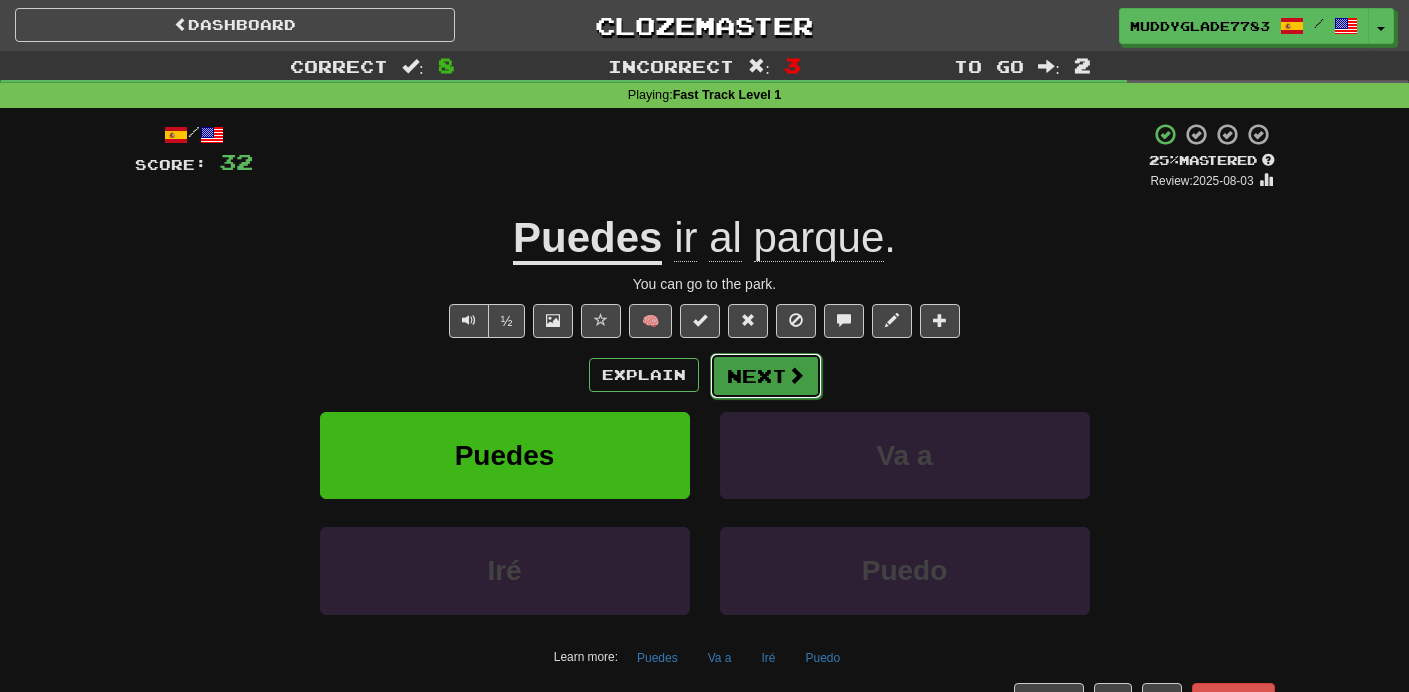click on "Next" at bounding box center [766, 376] 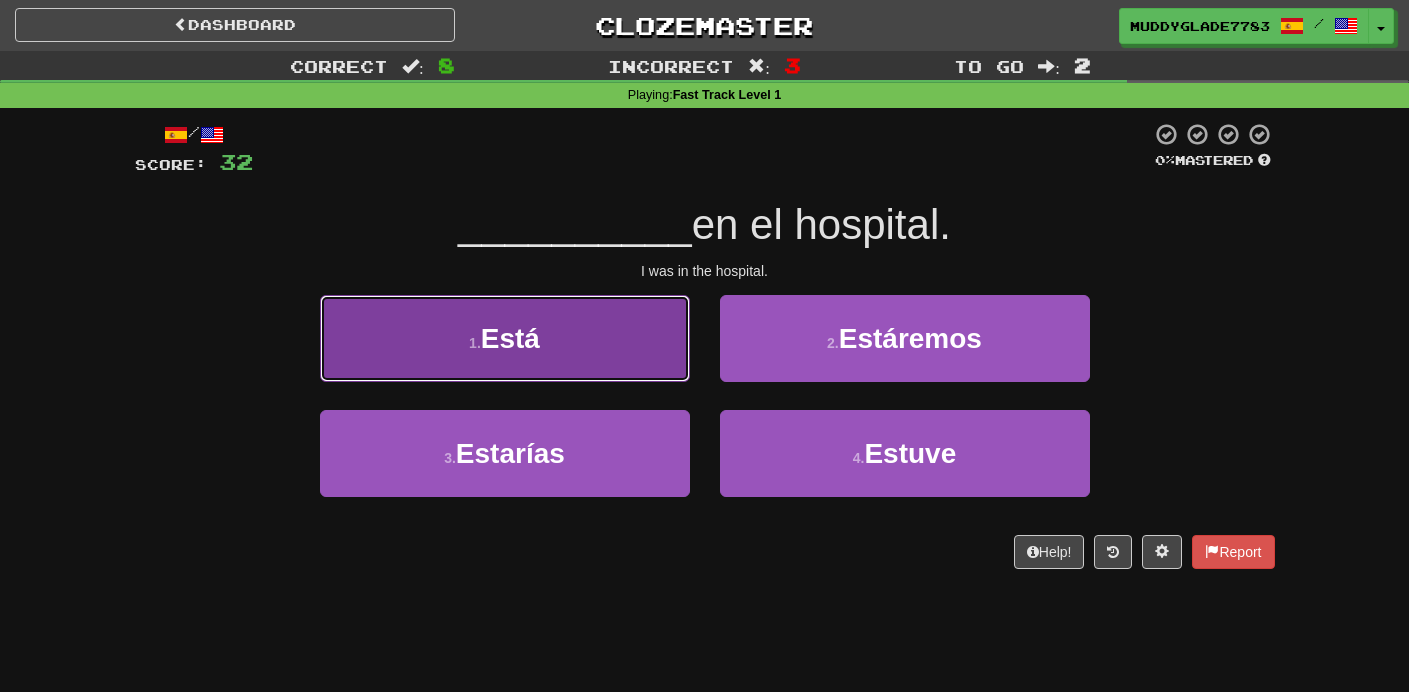 click on "1 .  Está" at bounding box center [505, 338] 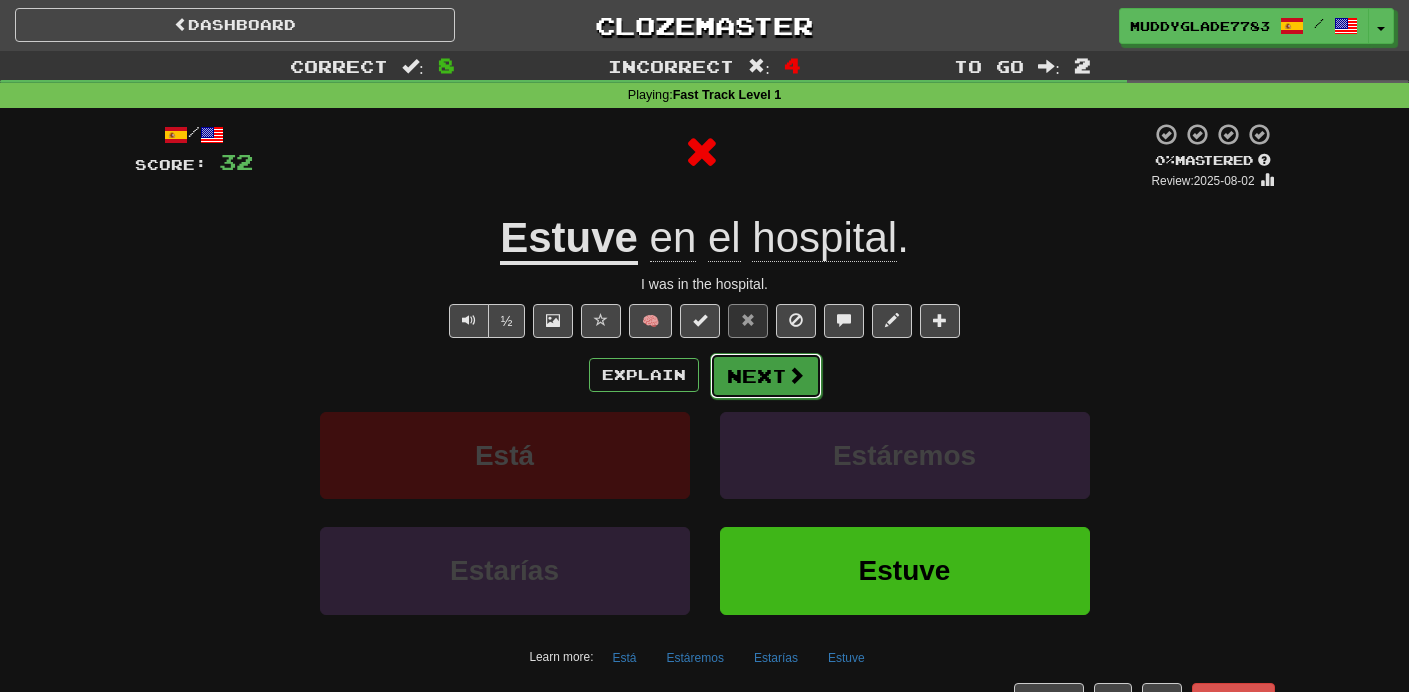 click on "Next" at bounding box center [766, 376] 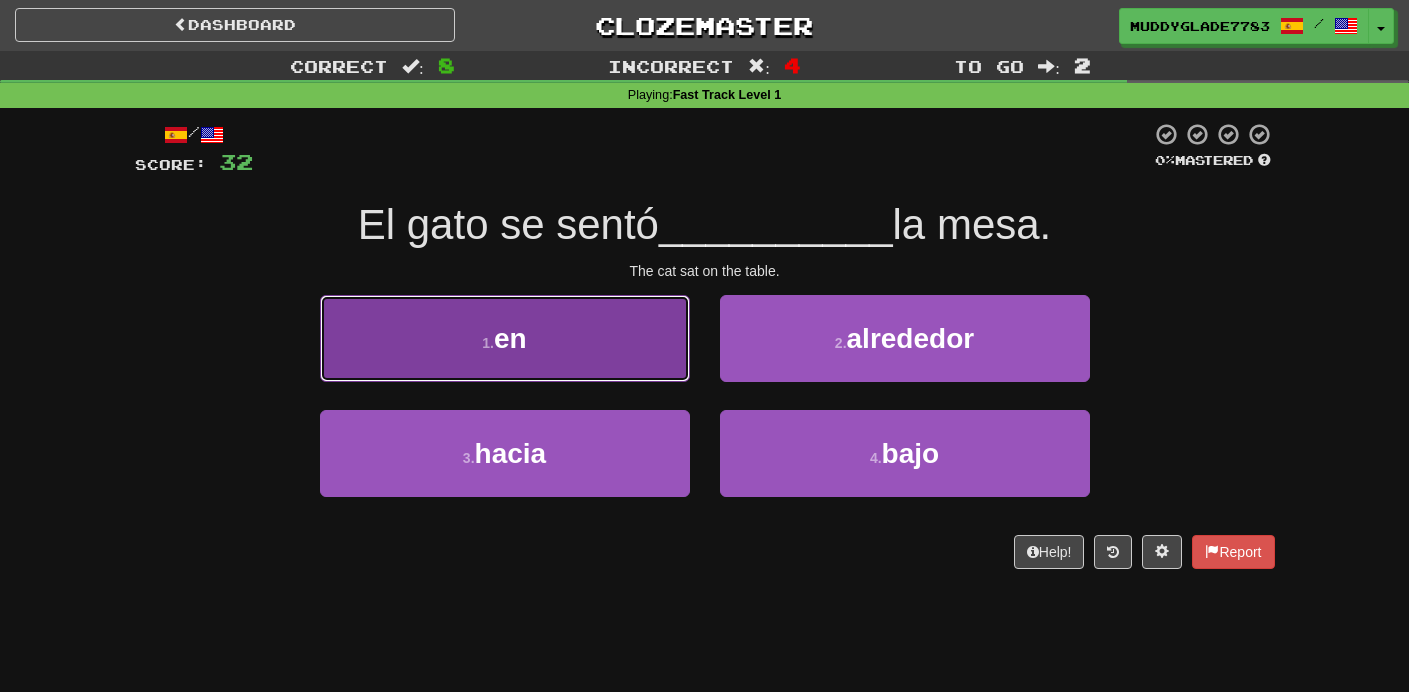 click on "1 .  en" at bounding box center [505, 338] 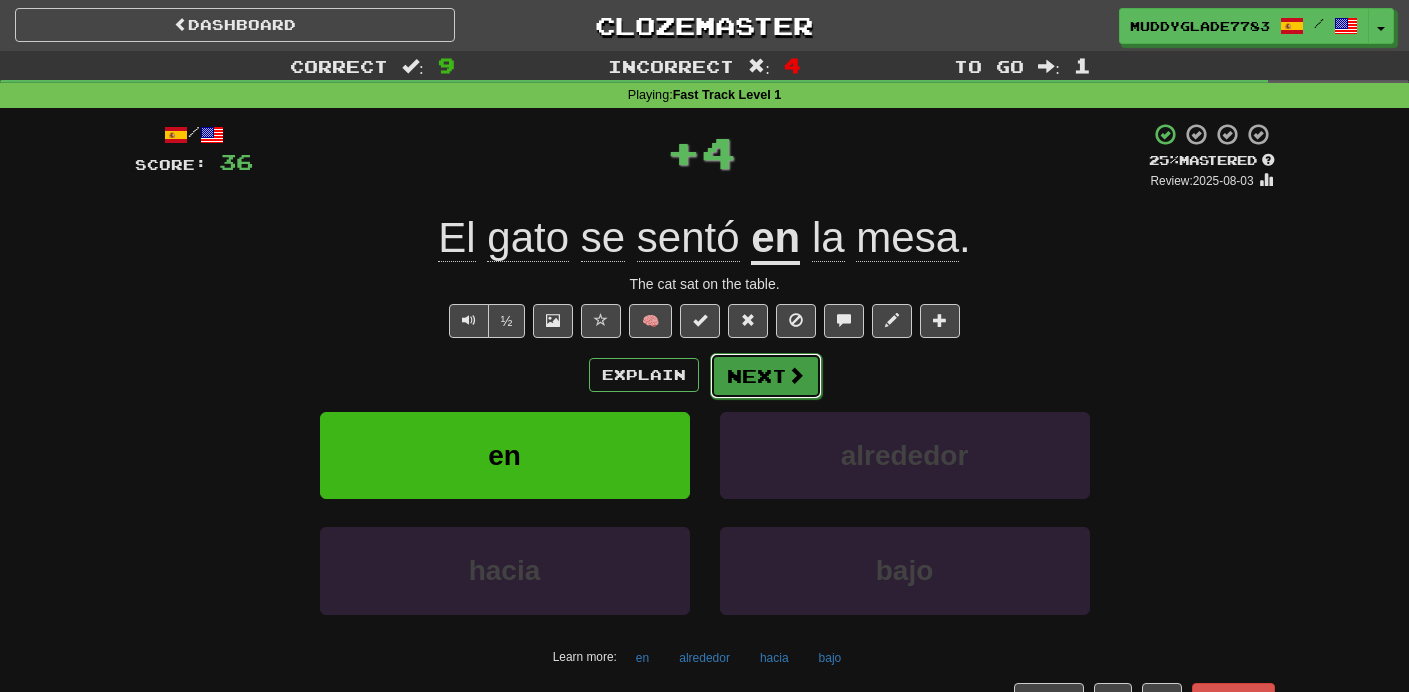 click on "Next" at bounding box center [766, 376] 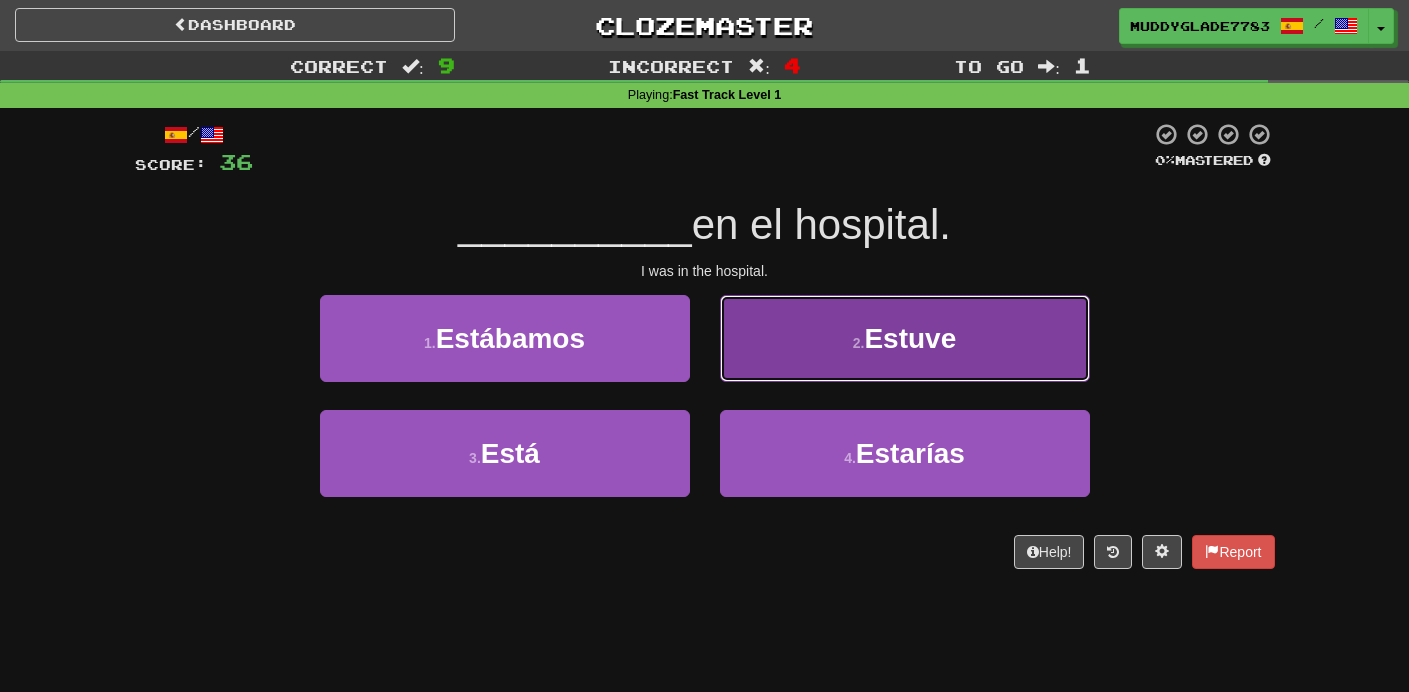 click on "2 .  Estuve" at bounding box center [905, 338] 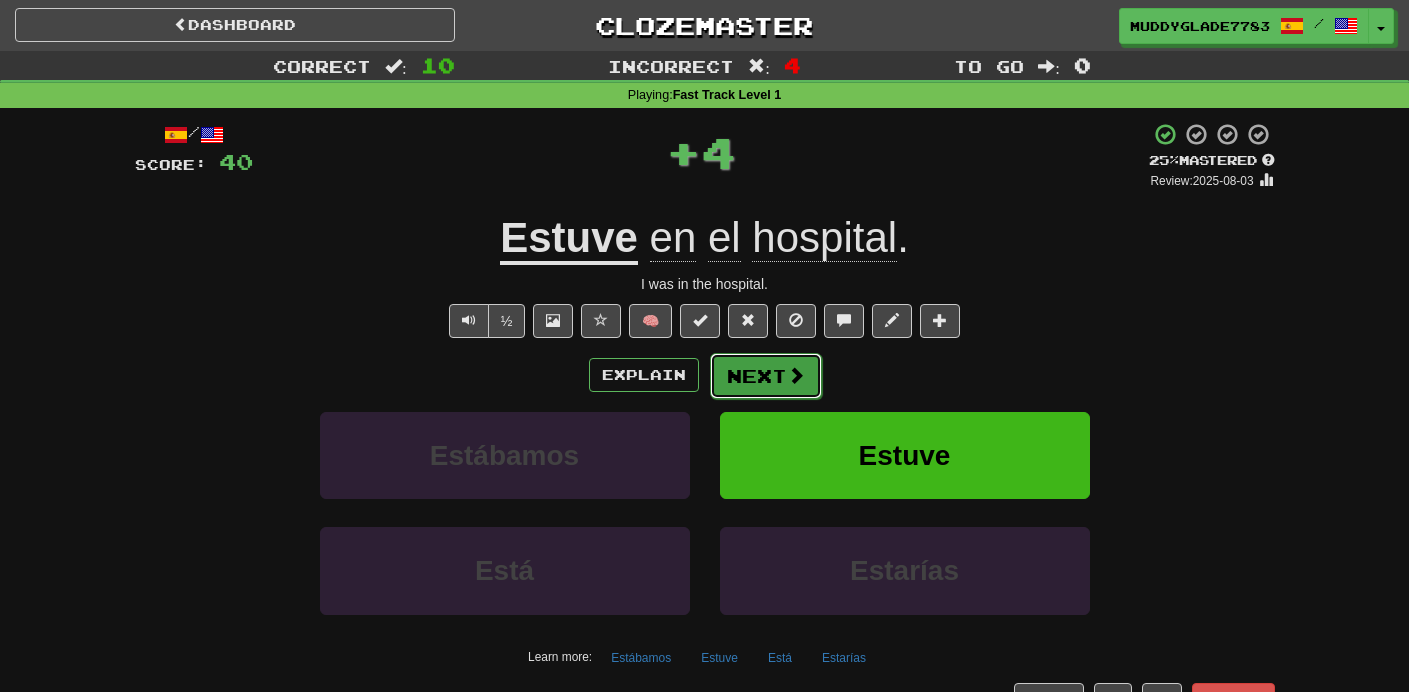 click on "Next" at bounding box center (766, 376) 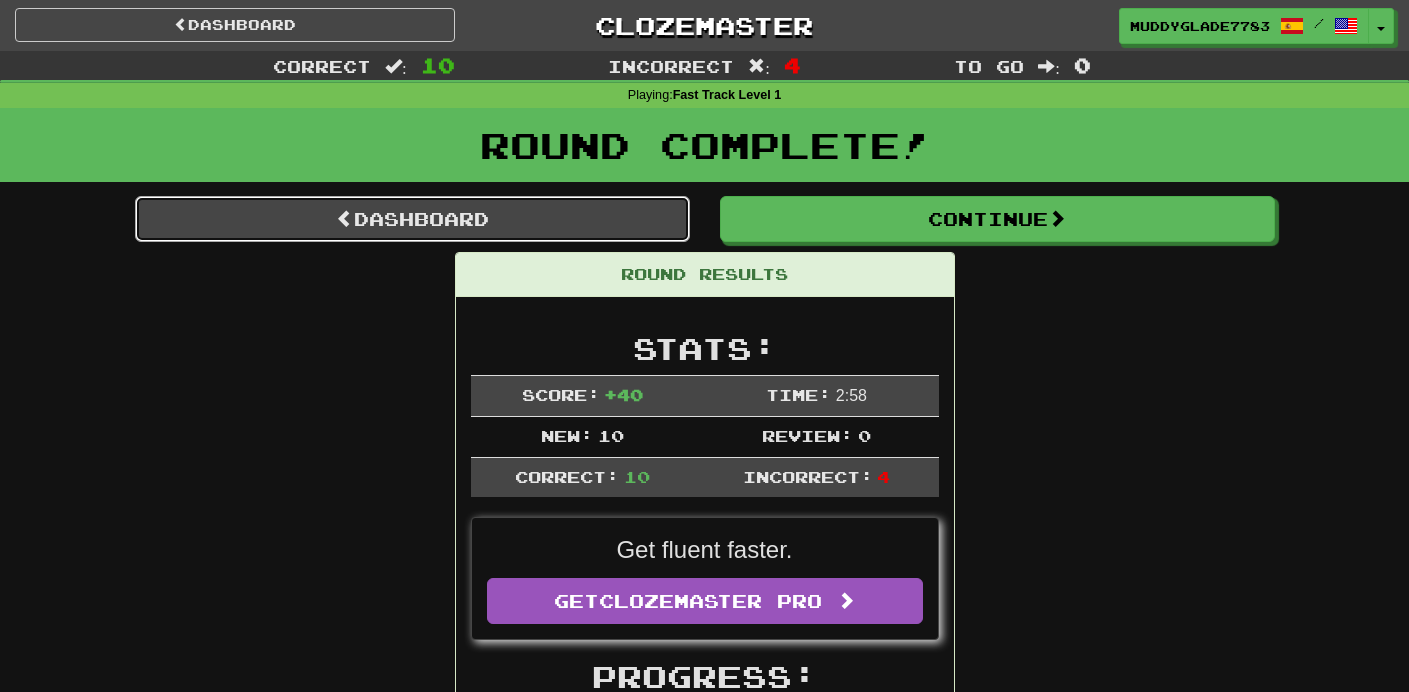 click on "Dashboard" at bounding box center (412, 219) 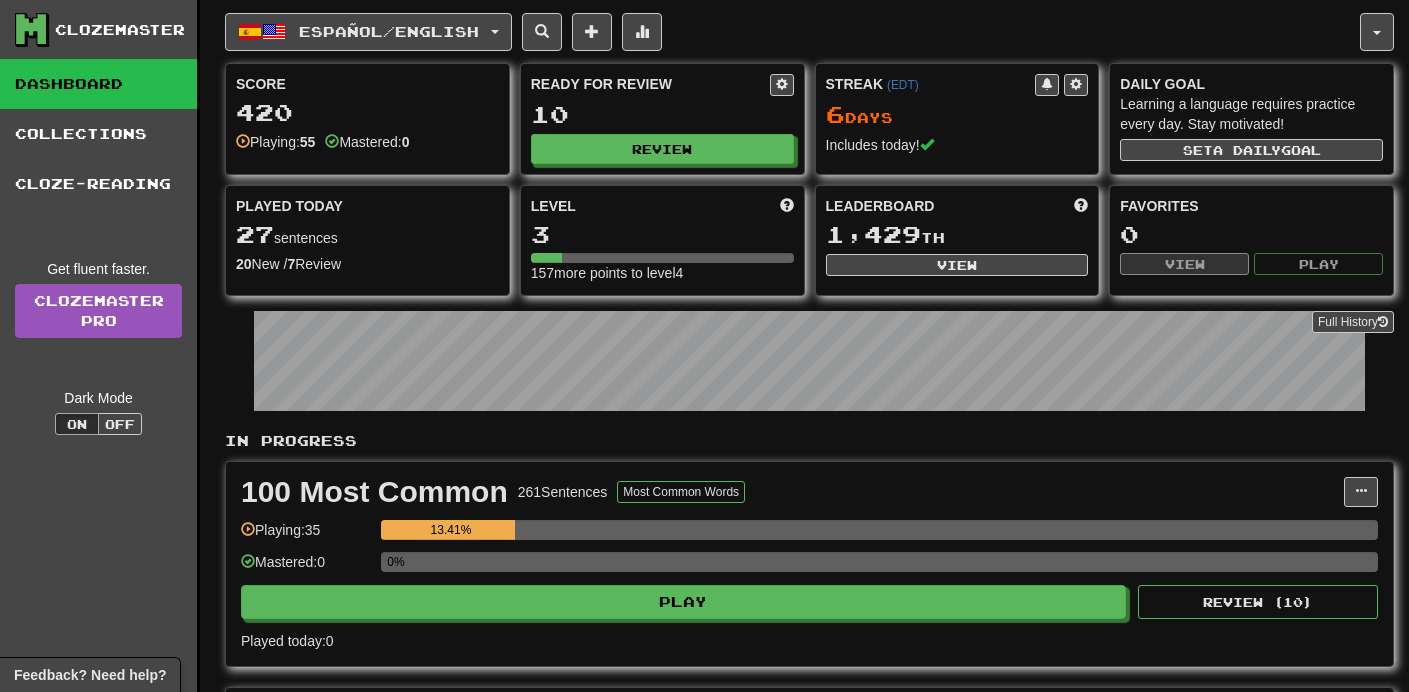 scroll, scrollTop: 0, scrollLeft: 0, axis: both 